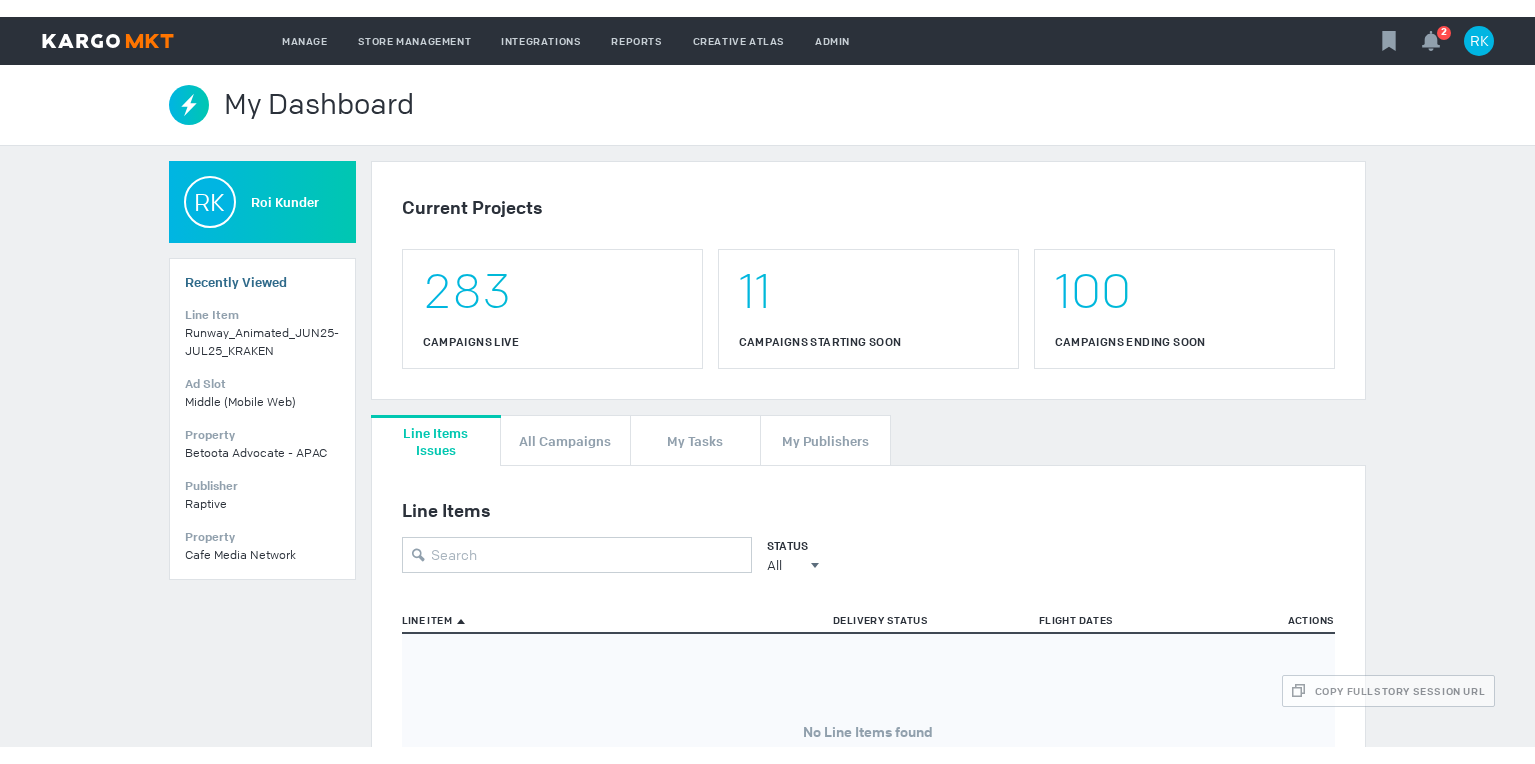 scroll, scrollTop: 0, scrollLeft: 0, axis: both 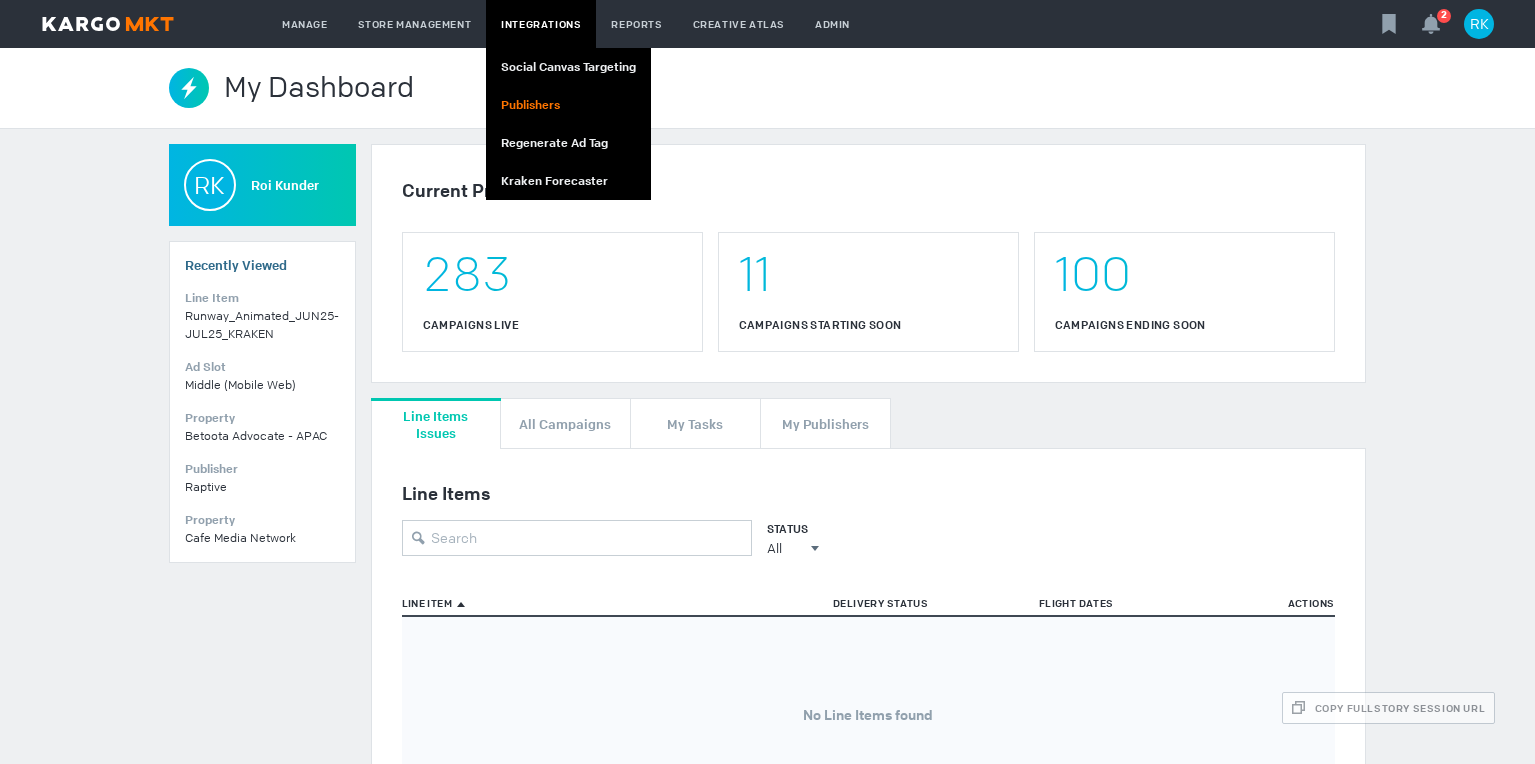 click on "Publishers" at bounding box center [568, 105] 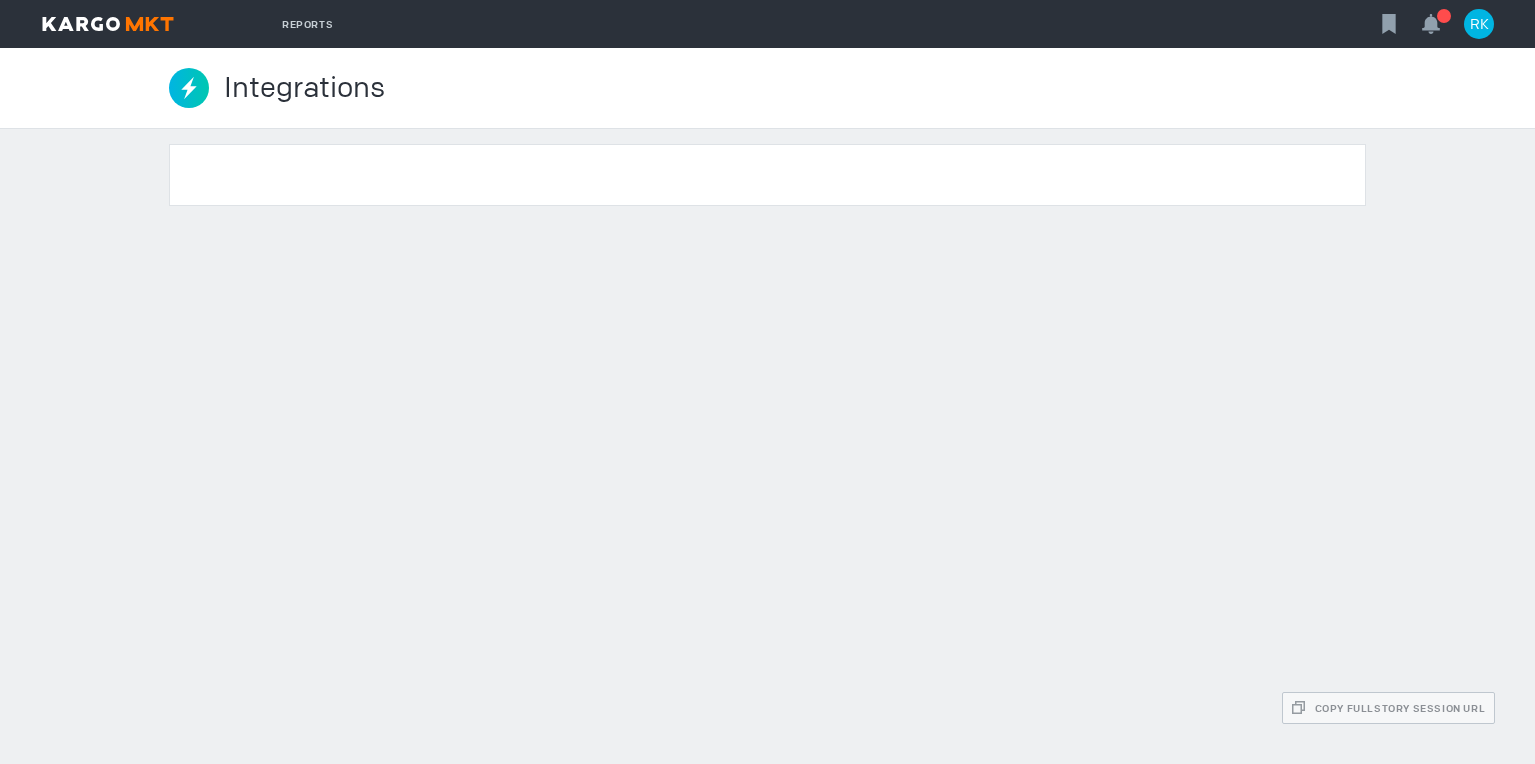 scroll, scrollTop: 0, scrollLeft: 0, axis: both 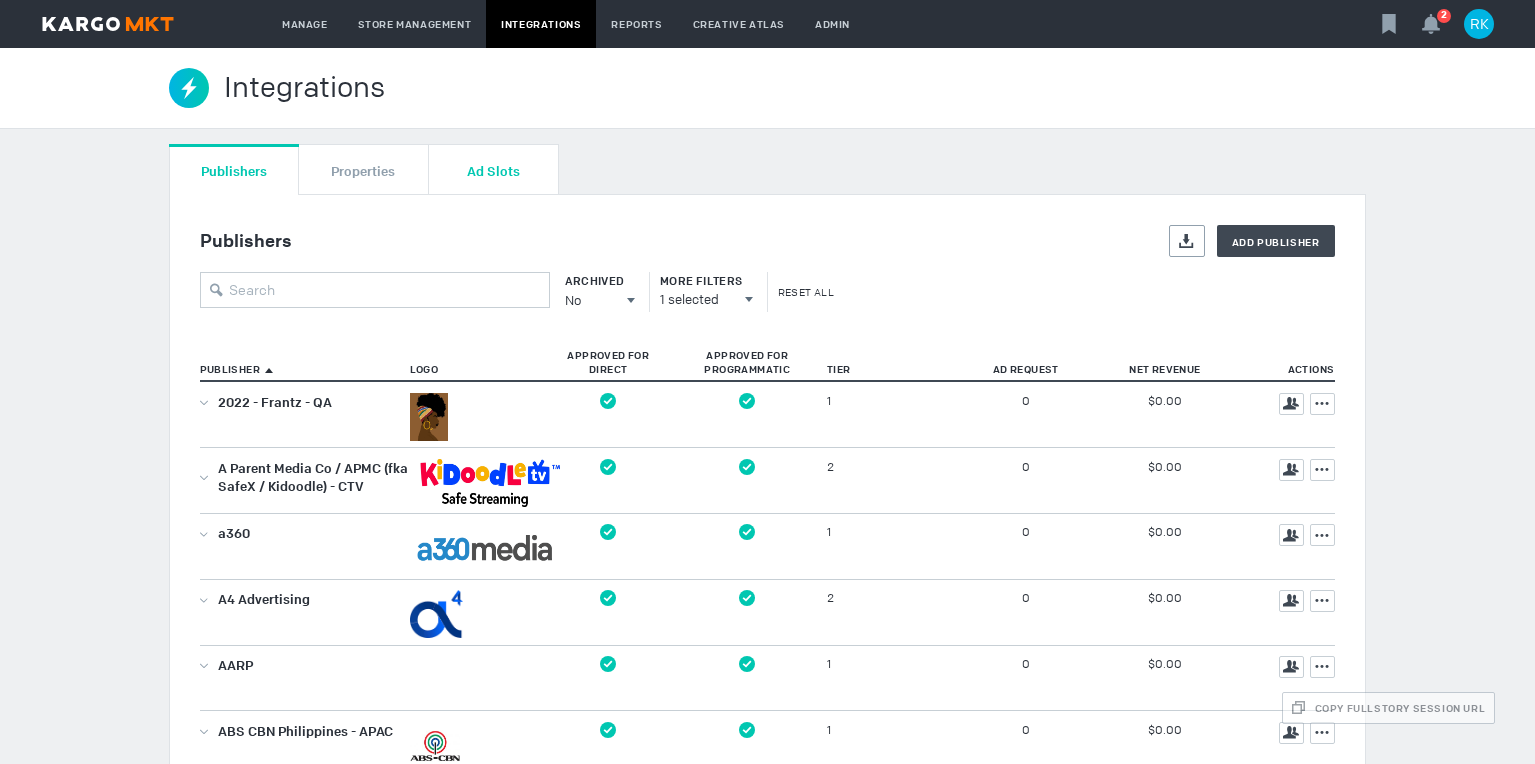 click on "Ad Slots" at bounding box center (493, 170) 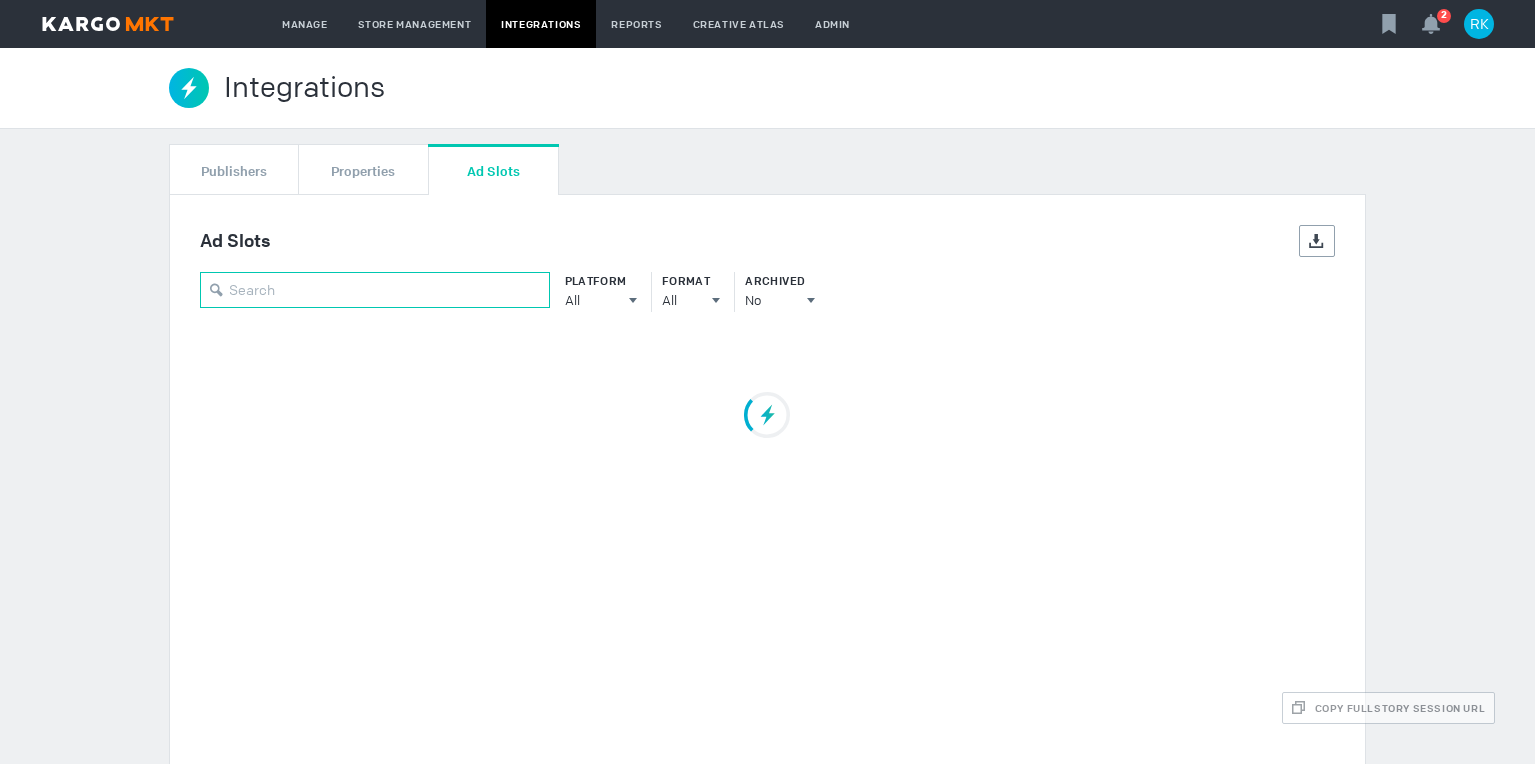 click at bounding box center [375, 290] 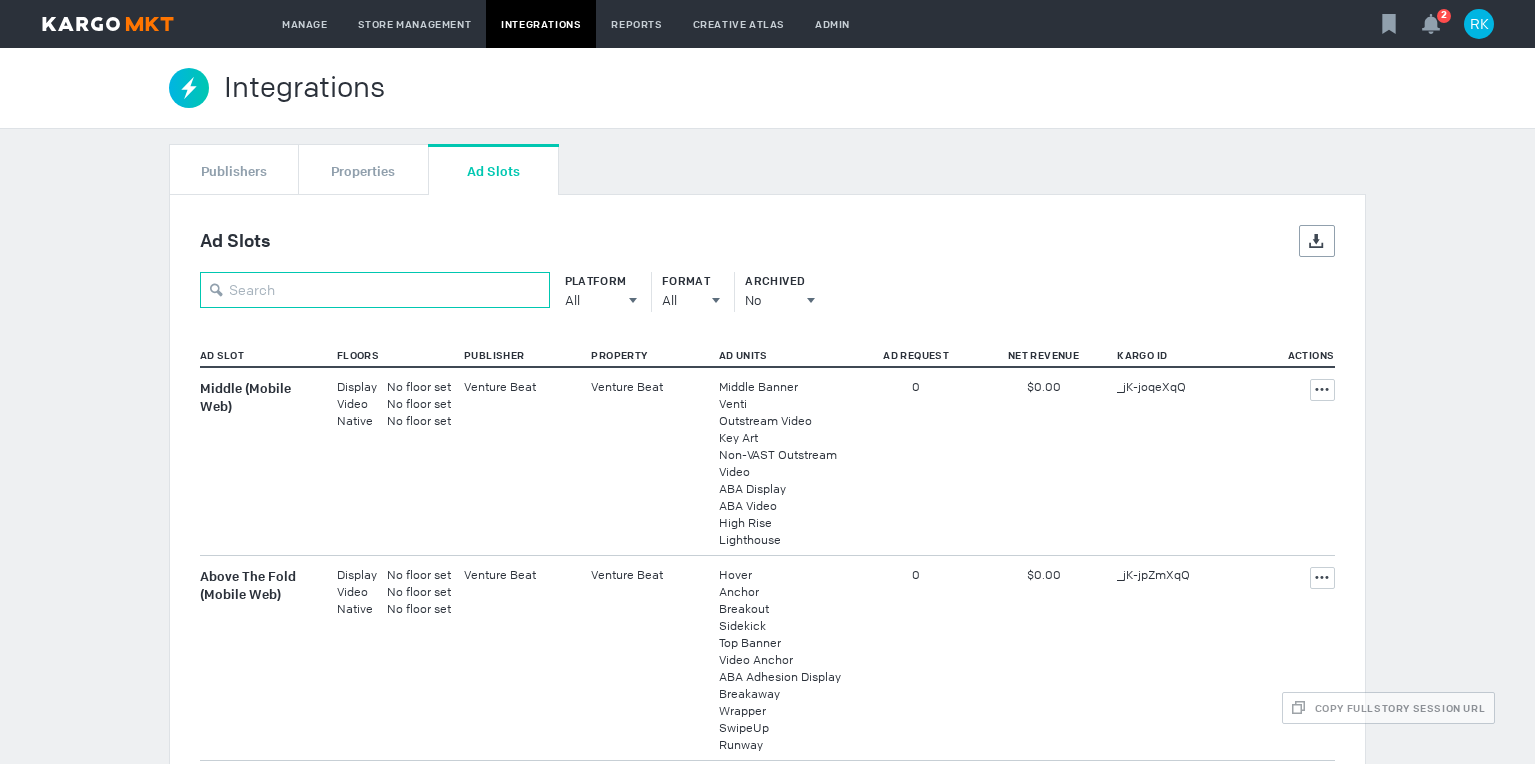 paste on "_jvCXO6g6Ss" 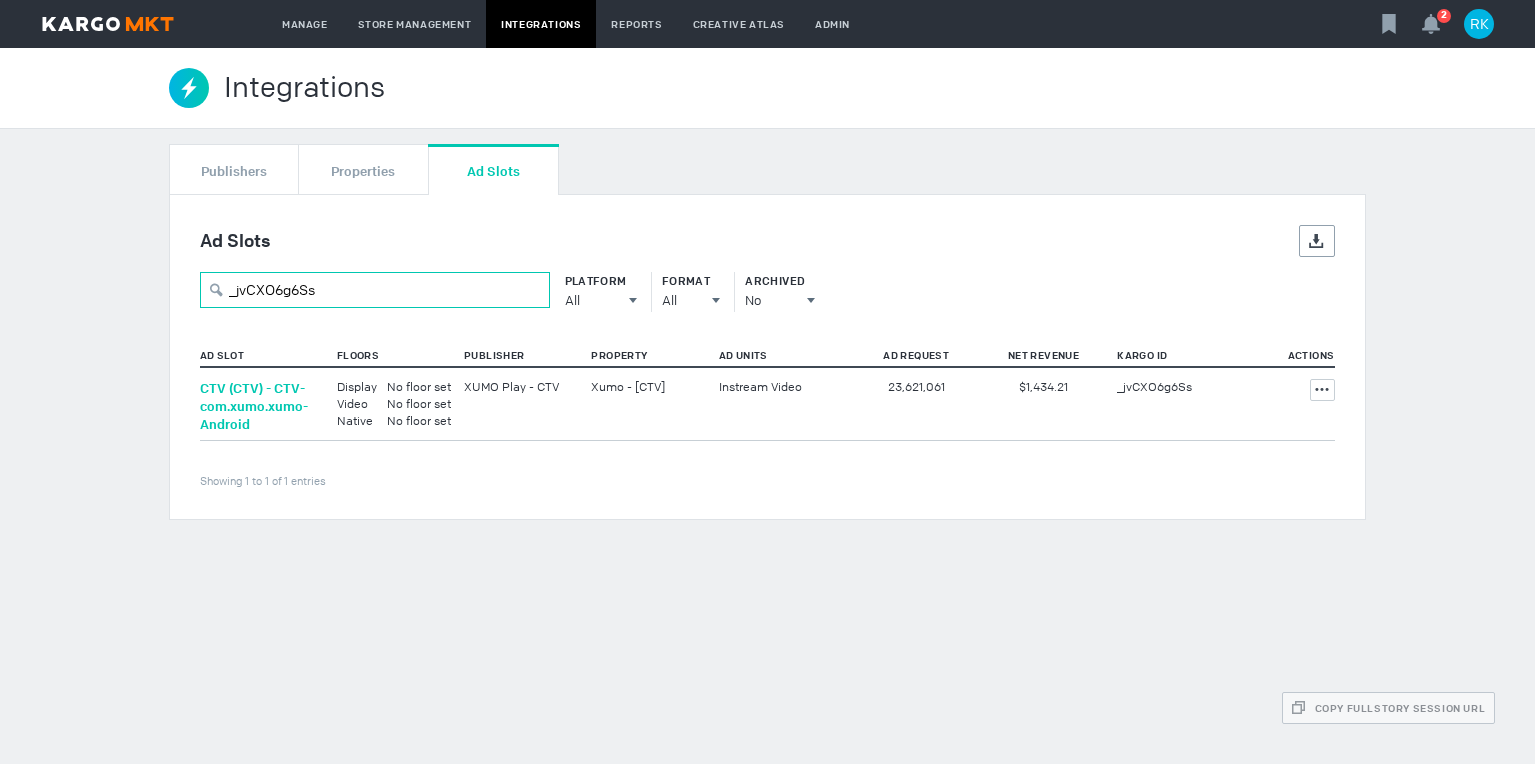 type on "_jvCXO6g6Ss" 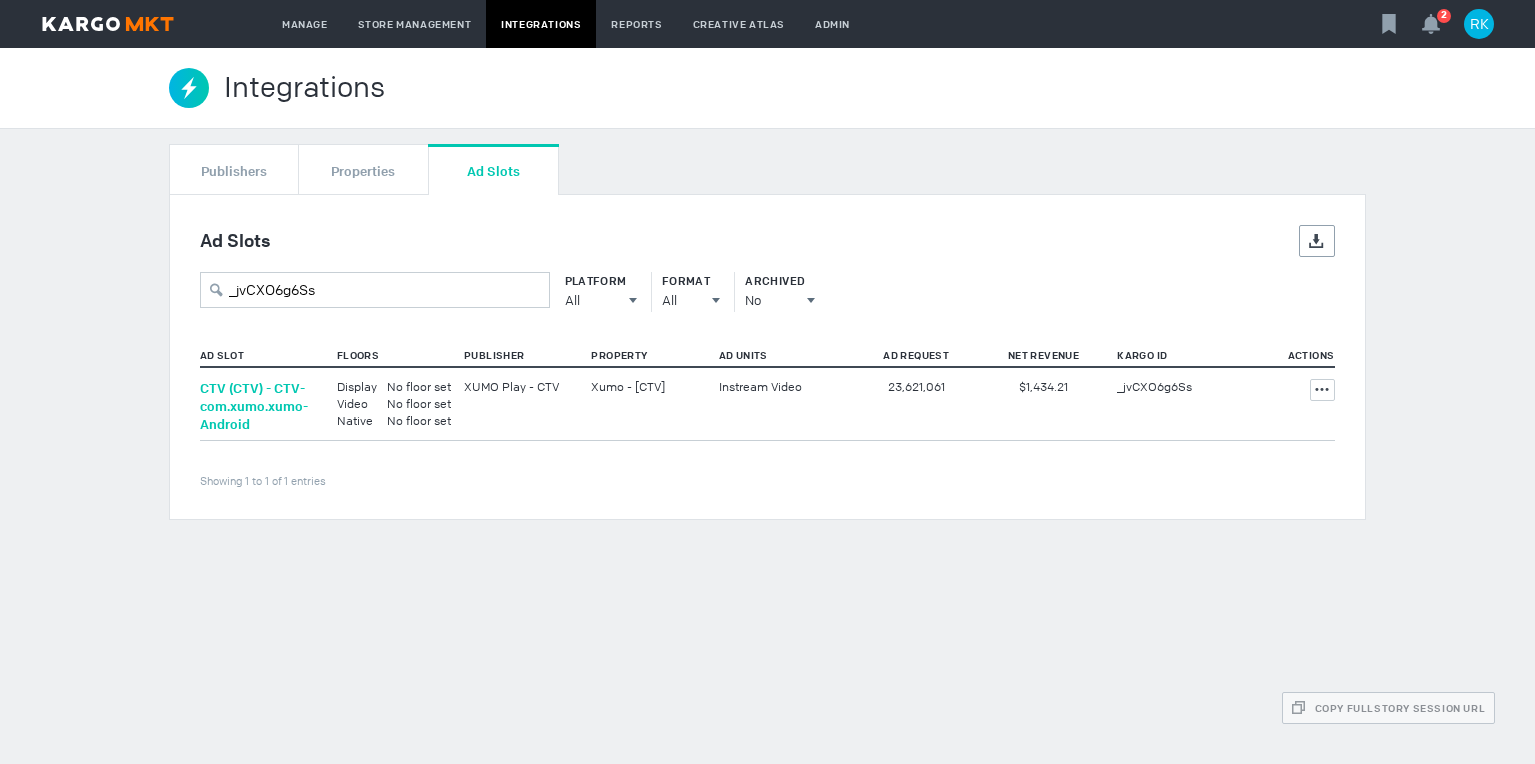 click on "CTV (CTV) - CTV-com.xumo.xumo-Android" at bounding box center [254, 406] 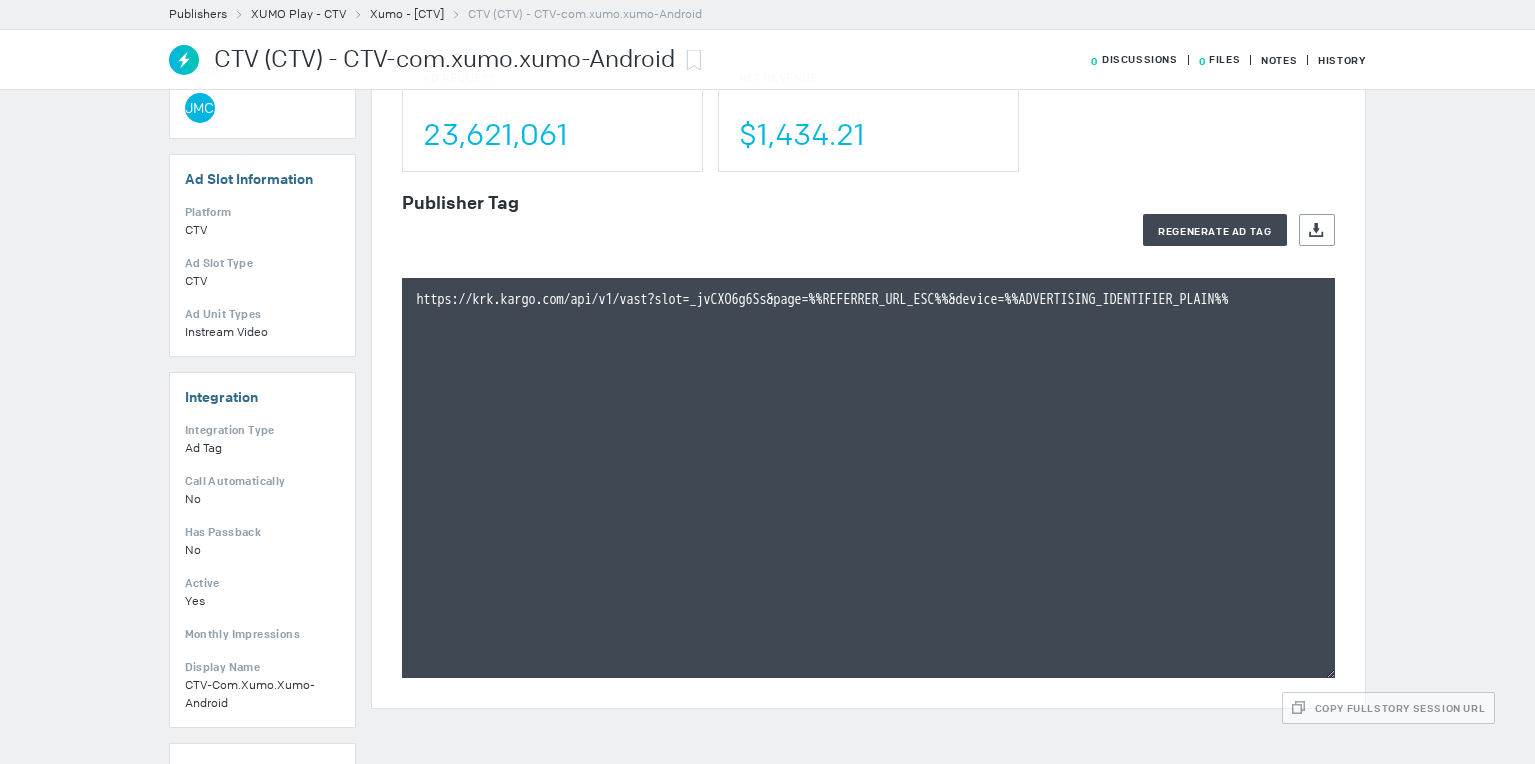 scroll, scrollTop: 557, scrollLeft: 0, axis: vertical 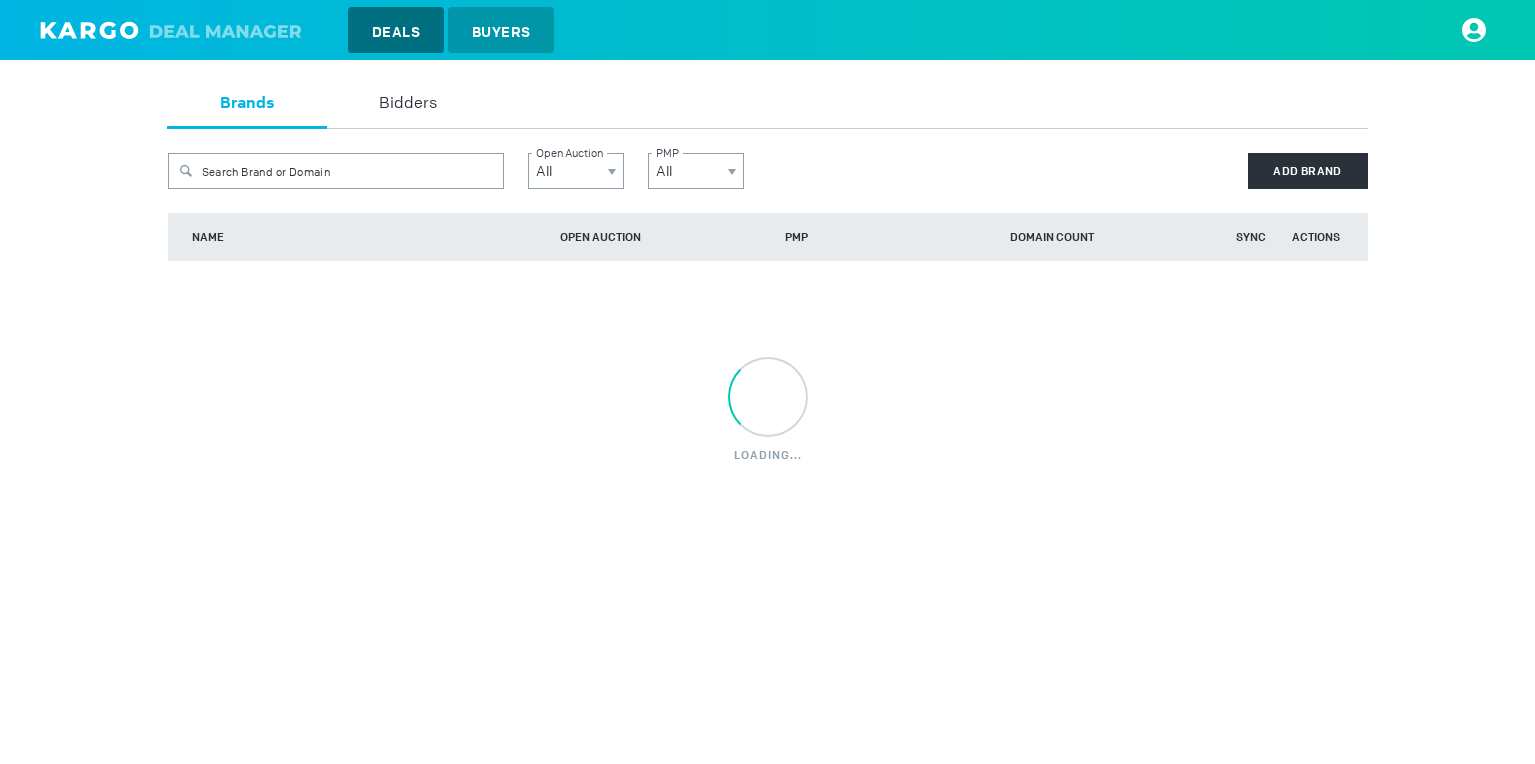 click on "Deals" at bounding box center [396, 30] 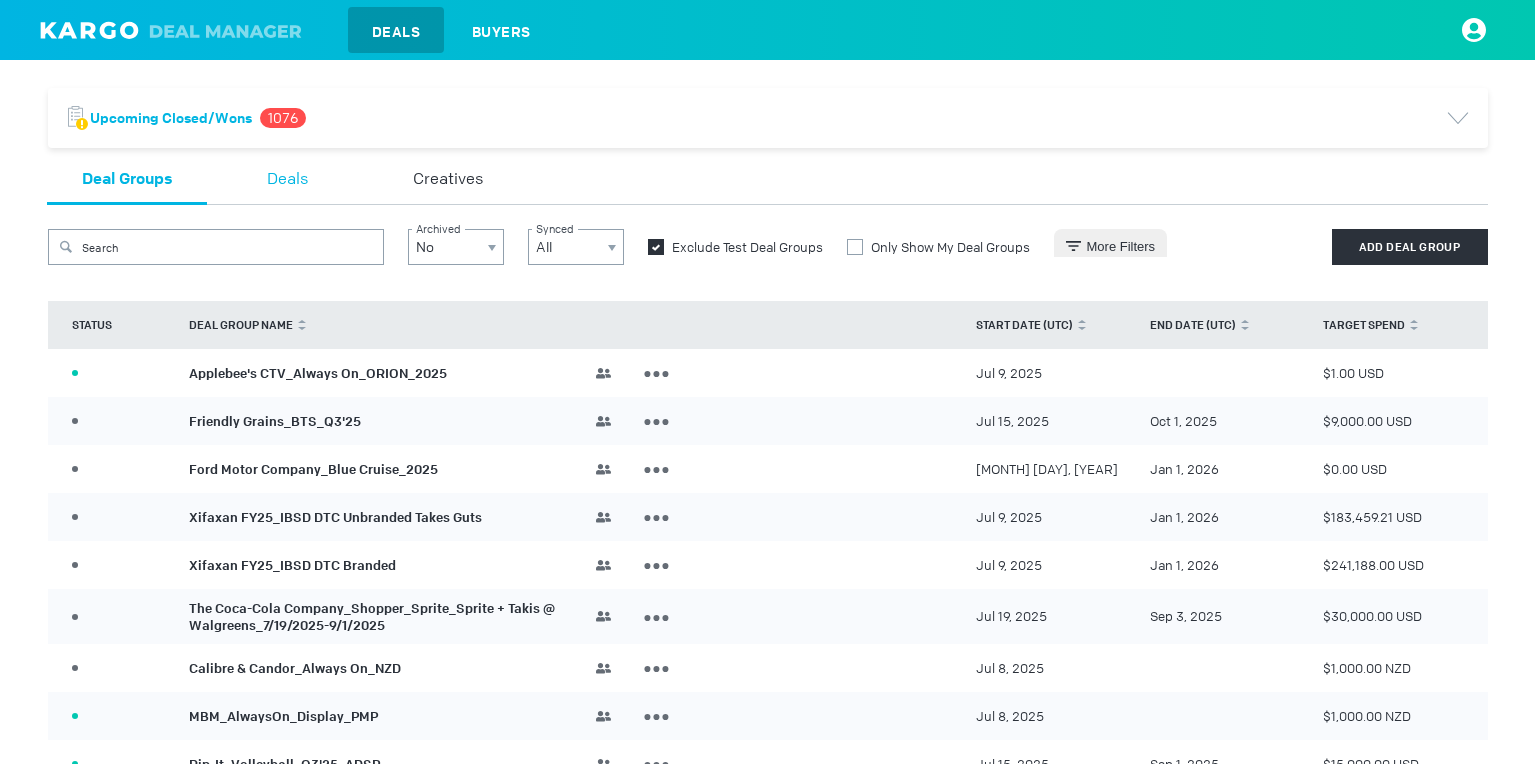 click on "Deals" at bounding box center [287, 180] 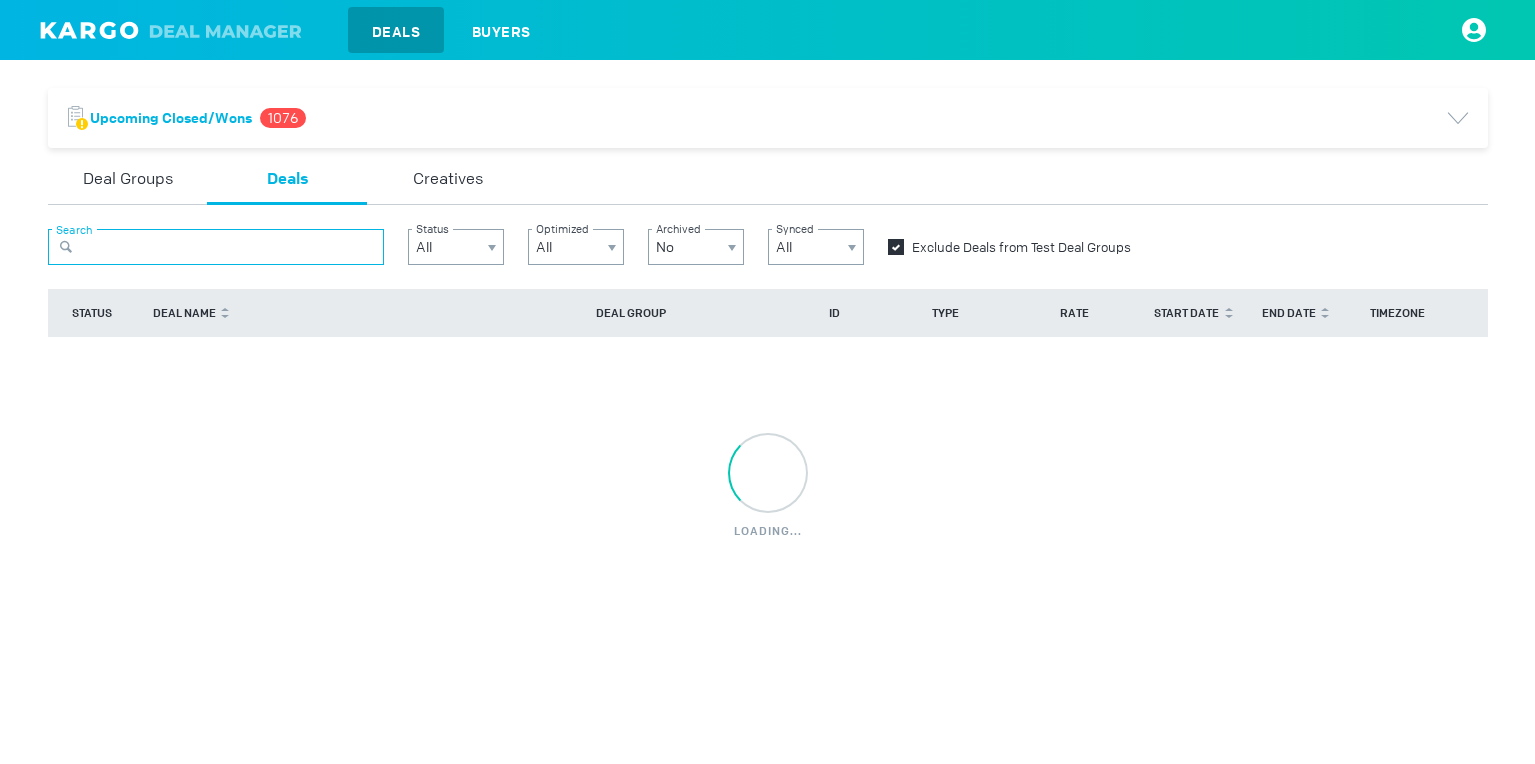 click at bounding box center [216, 247] 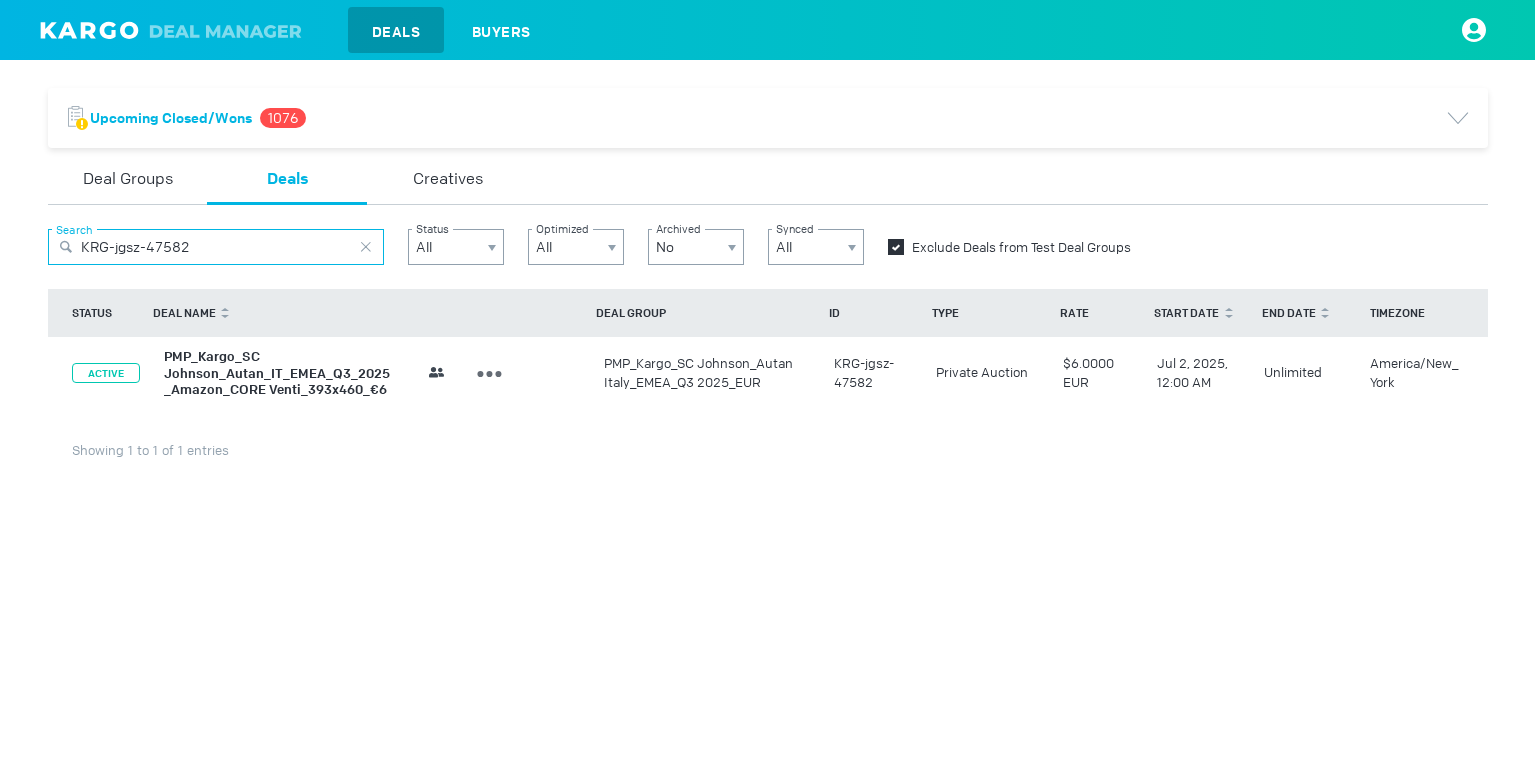 type on "KRG-jgsz-47582" 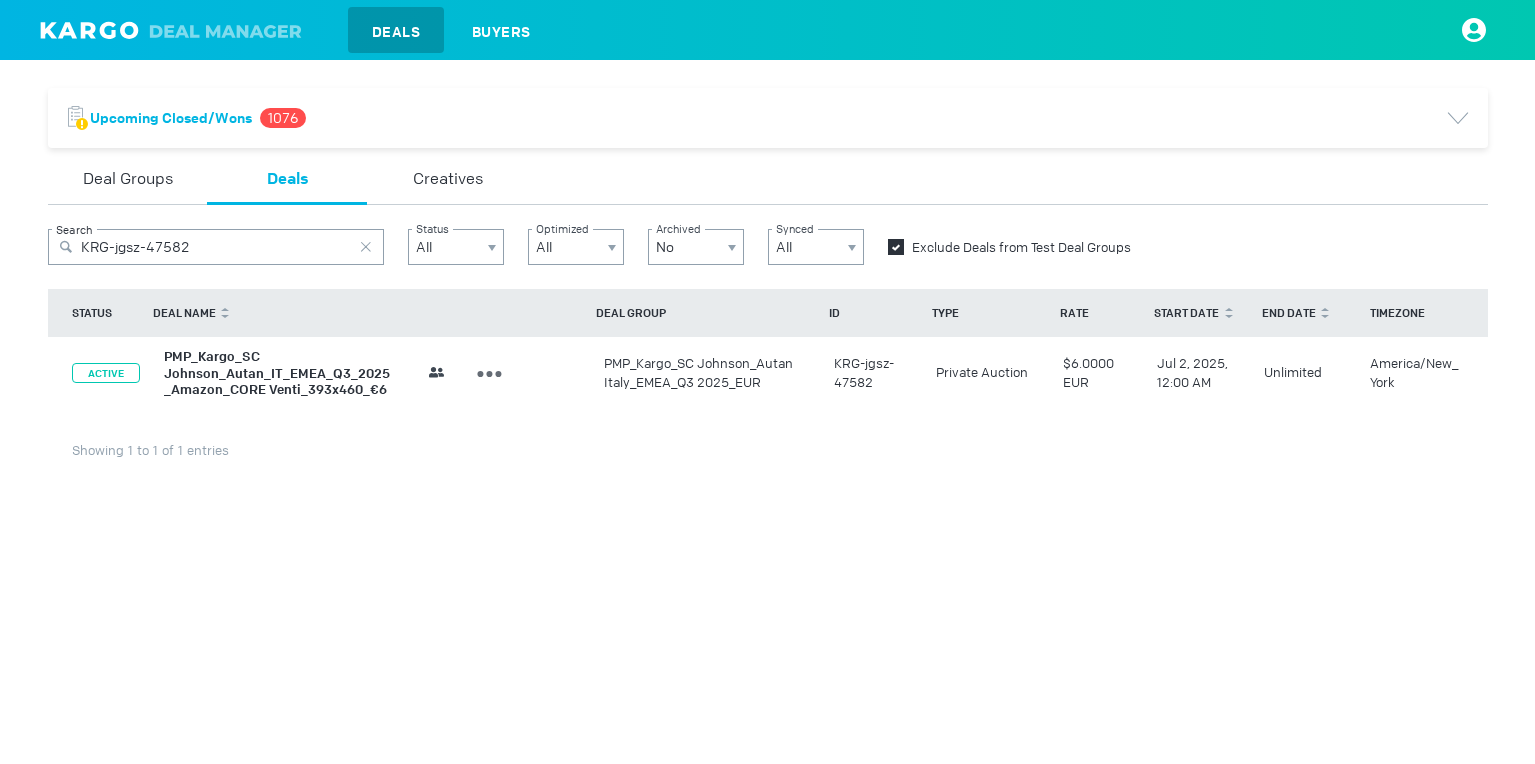 click on "PMP_Kargo_SC Johnson_Autan_IT_EMEA_Q3_2025_Amazon_CORE Venti_393x460_€6" at bounding box center [277, 373] 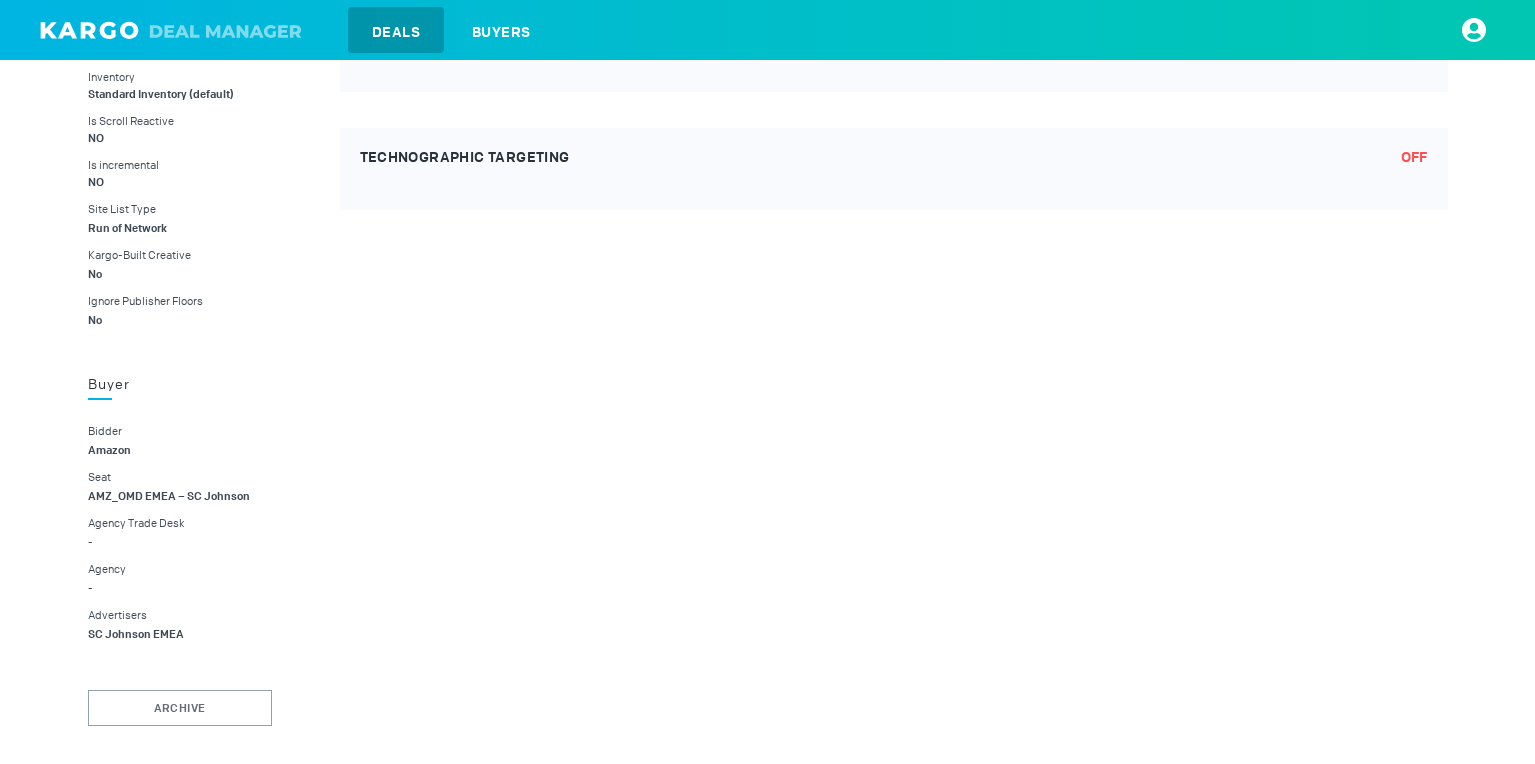 scroll, scrollTop: 0, scrollLeft: 0, axis: both 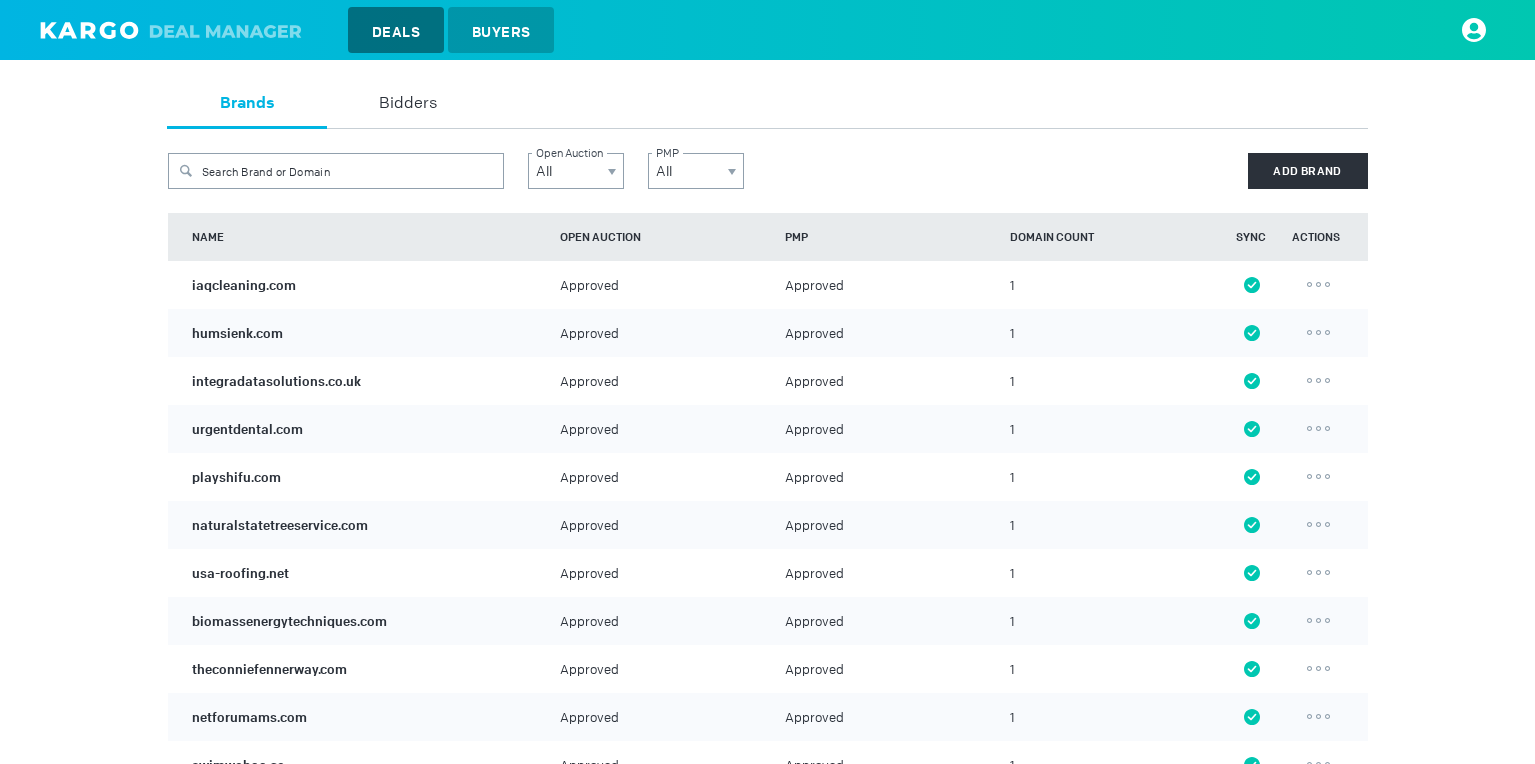 click on "Deals" at bounding box center (396, 30) 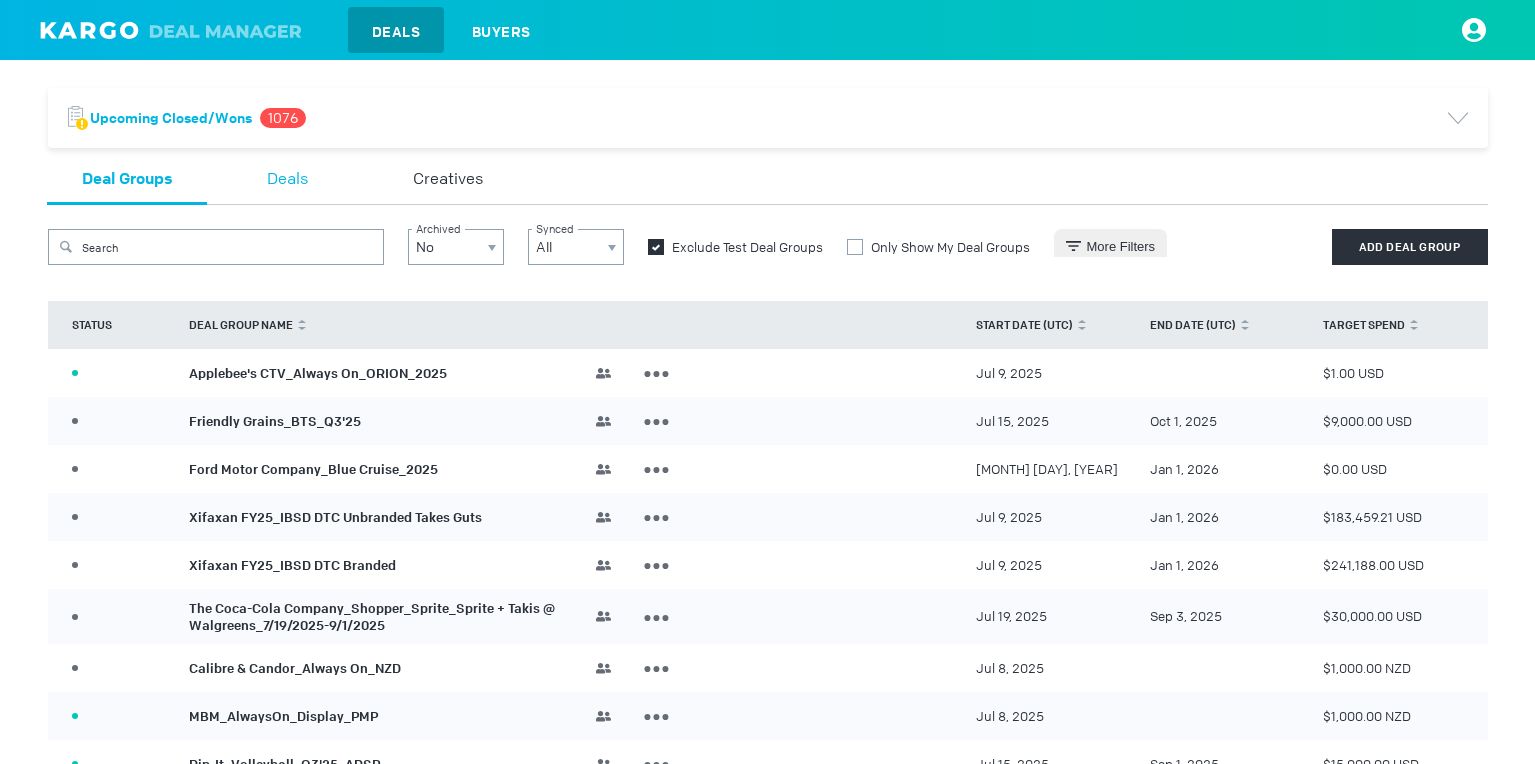 click on "Deals" at bounding box center [287, 180] 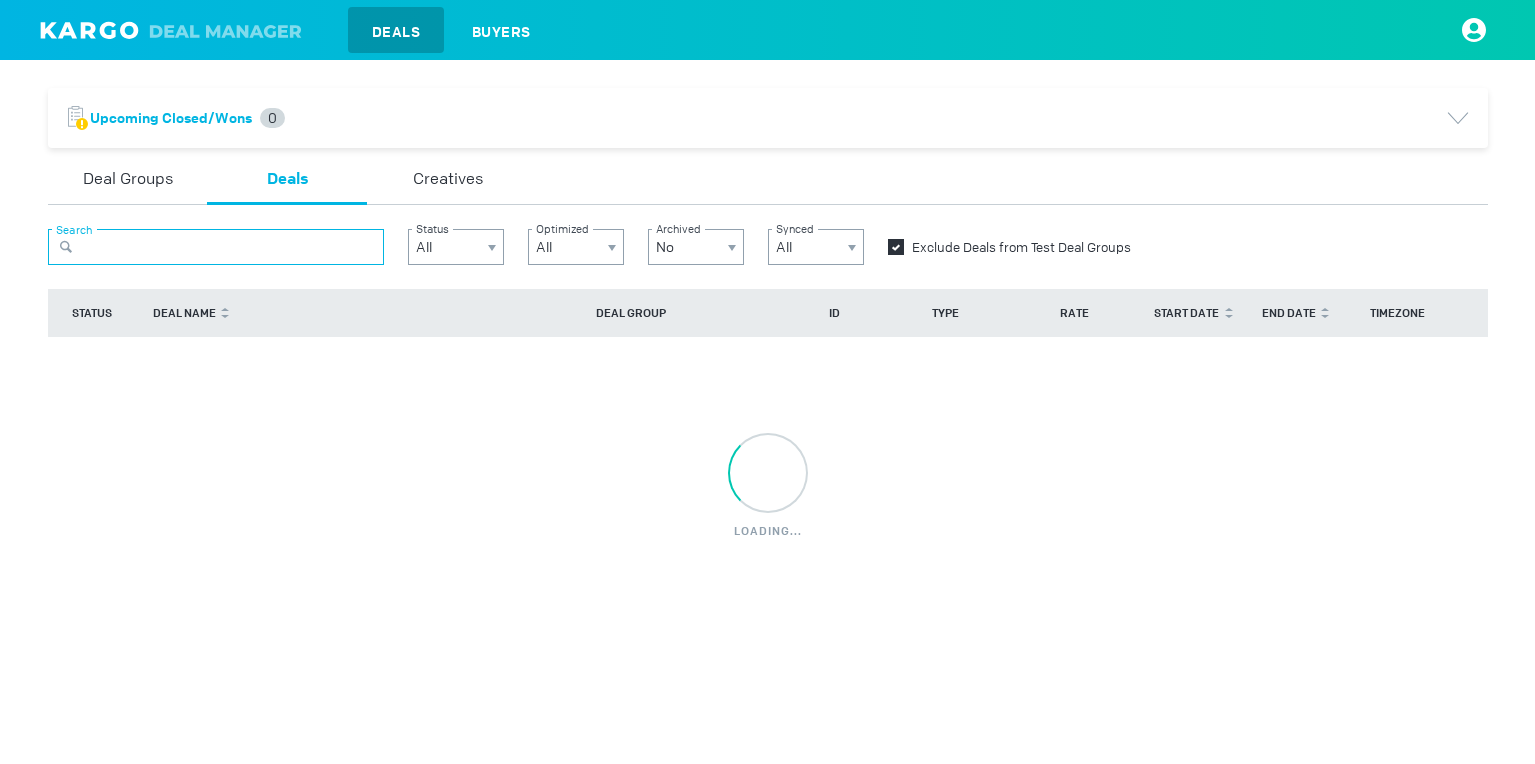 click at bounding box center (216, 247) 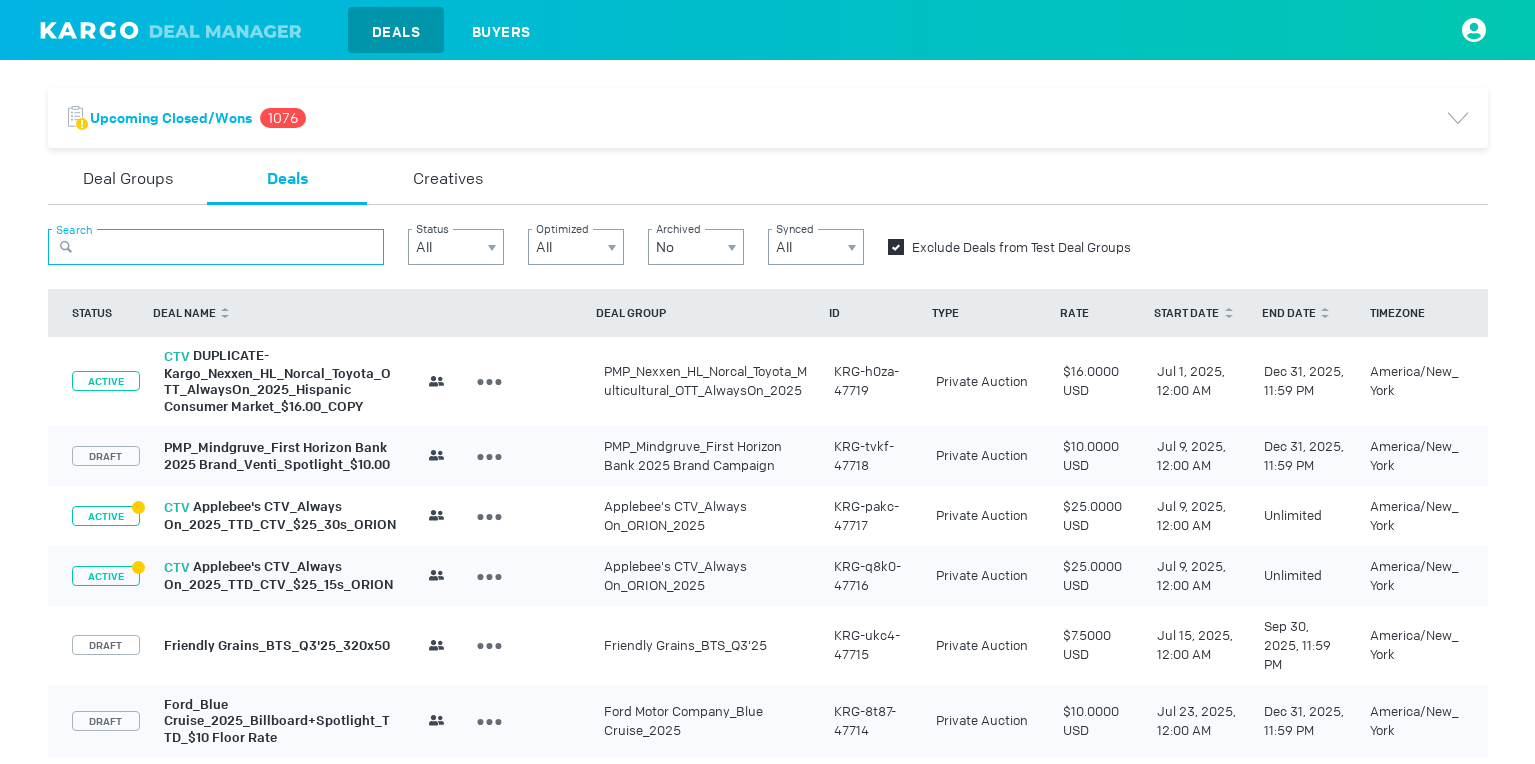 paste on "KRG-jgsz-47582" 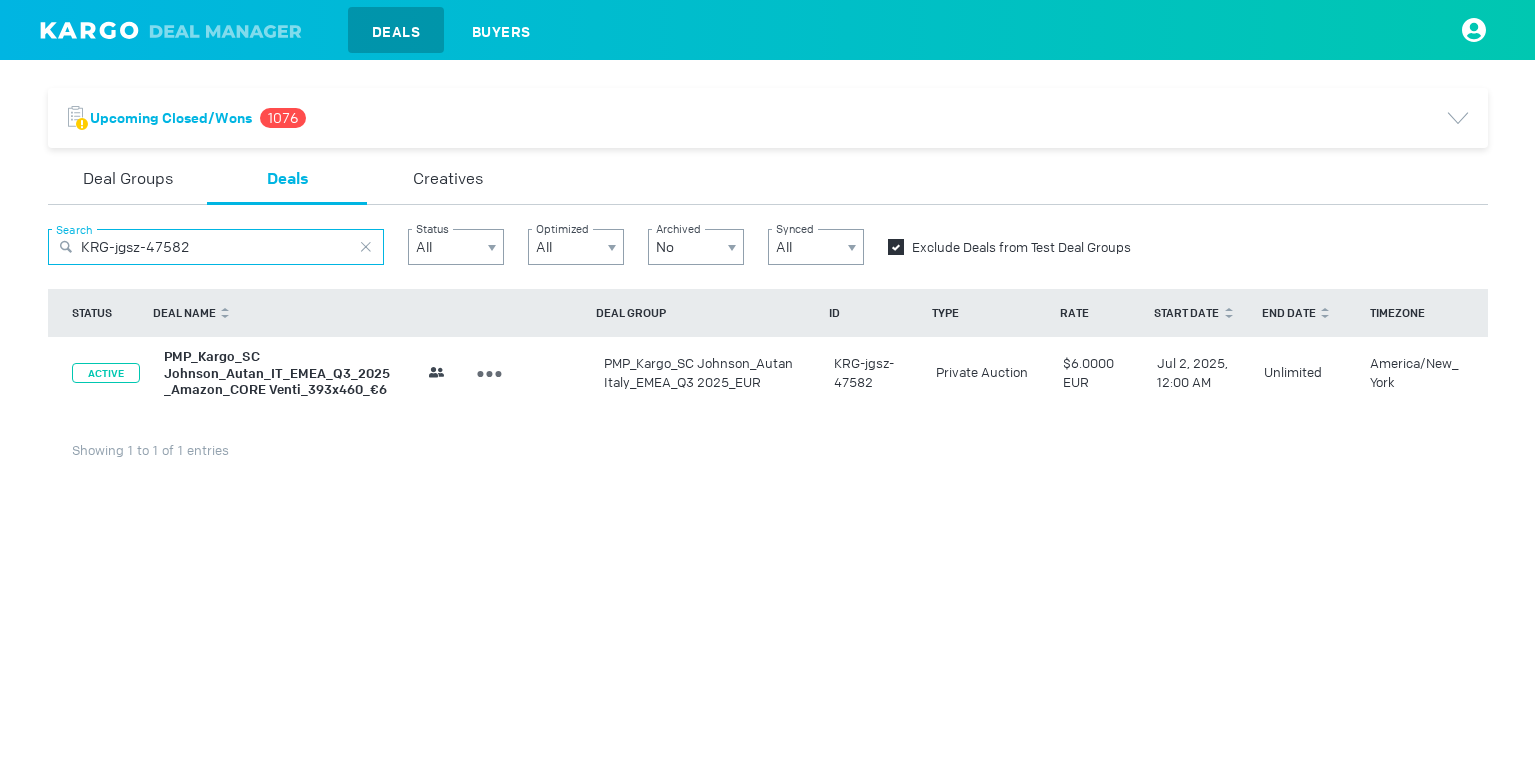 type on "KRG-jgsz-47582" 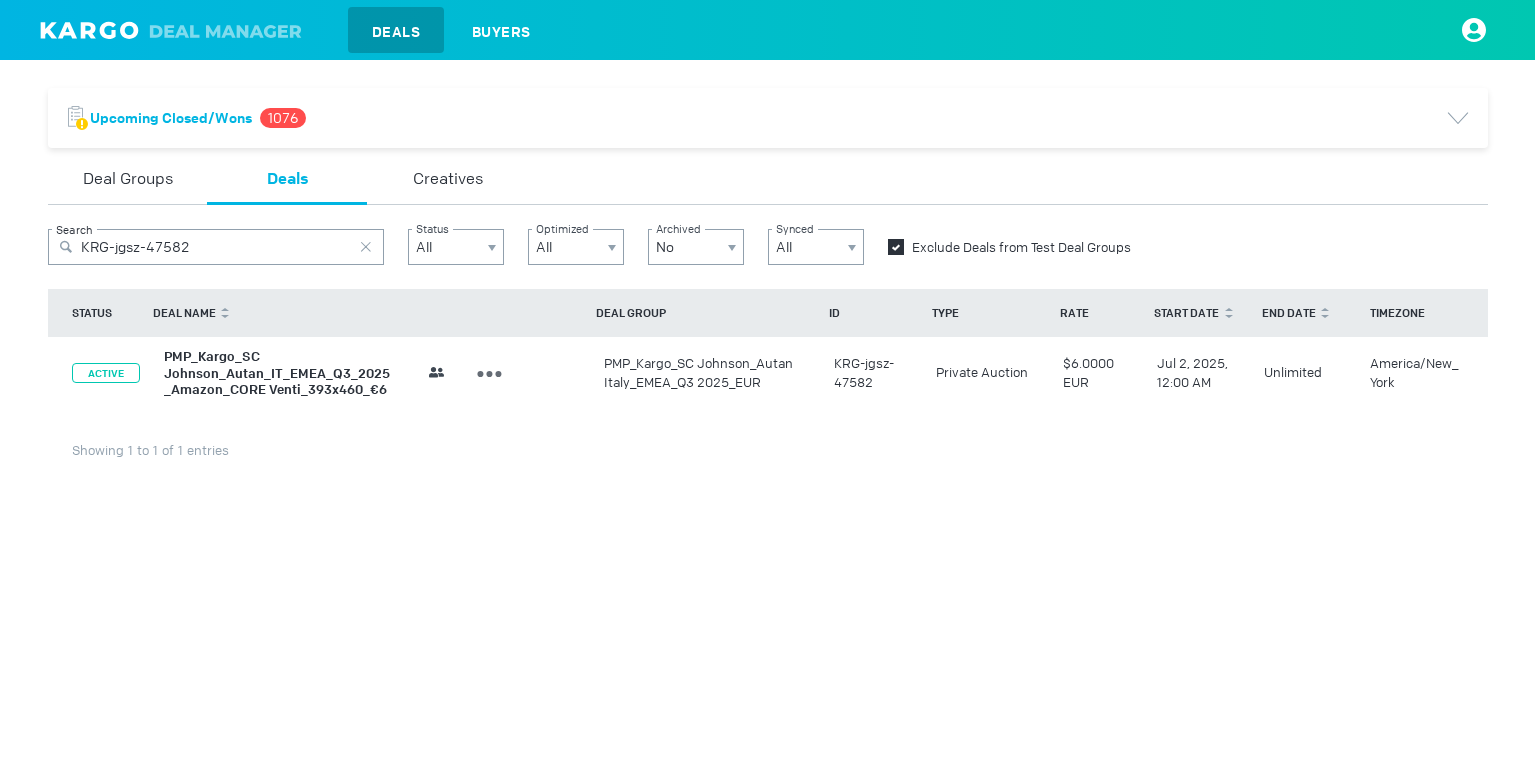 click on "PMP_Kargo_SC Johnson_Autan_IT_EMEA_Q3_2025_Amazon_CORE Venti_393x460_€6" at bounding box center [277, 373] 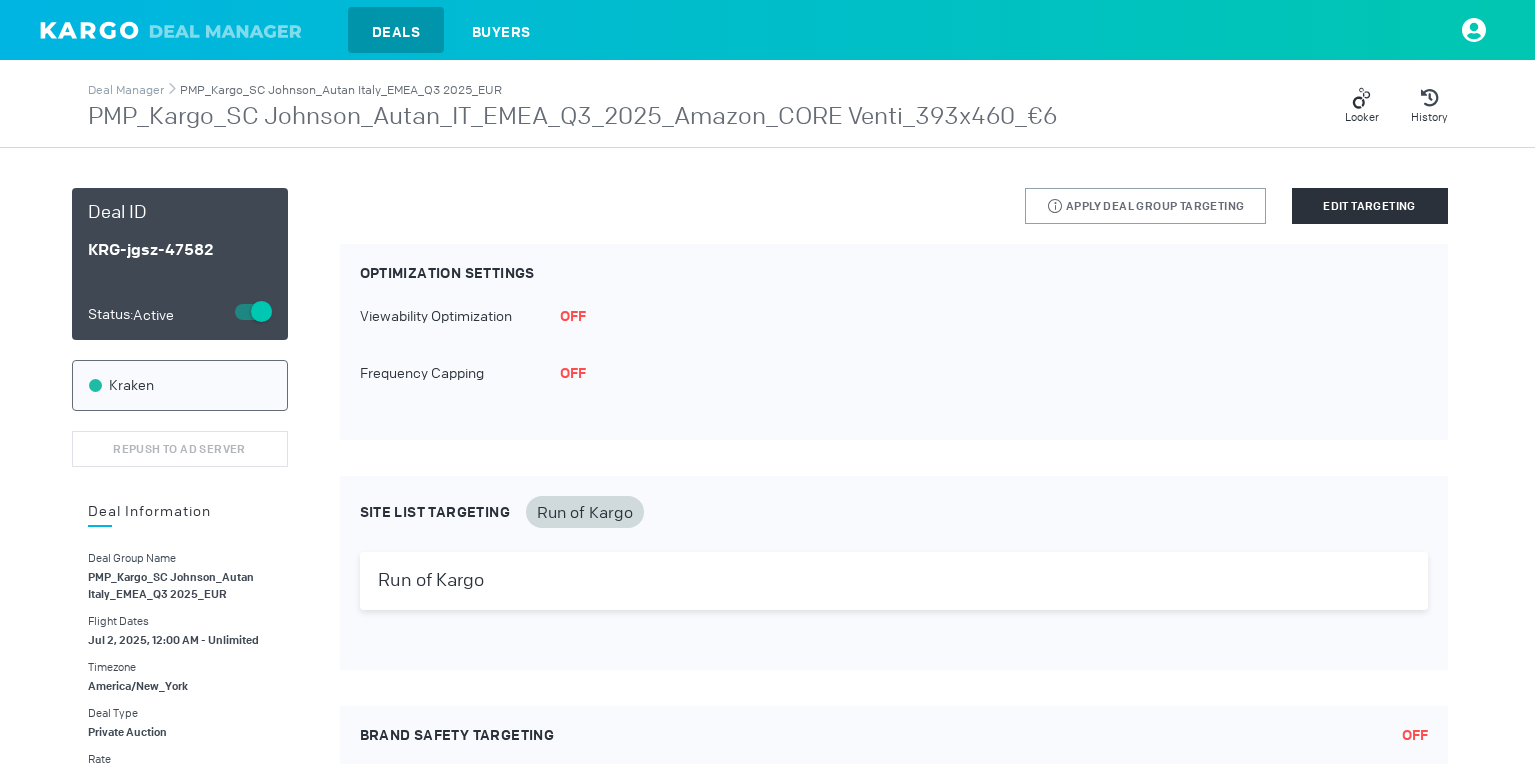 click on "PMP_Kargo_SC Johnson_Autan Italy_EMEA_Q3 2025_EUR" at bounding box center [341, 90] 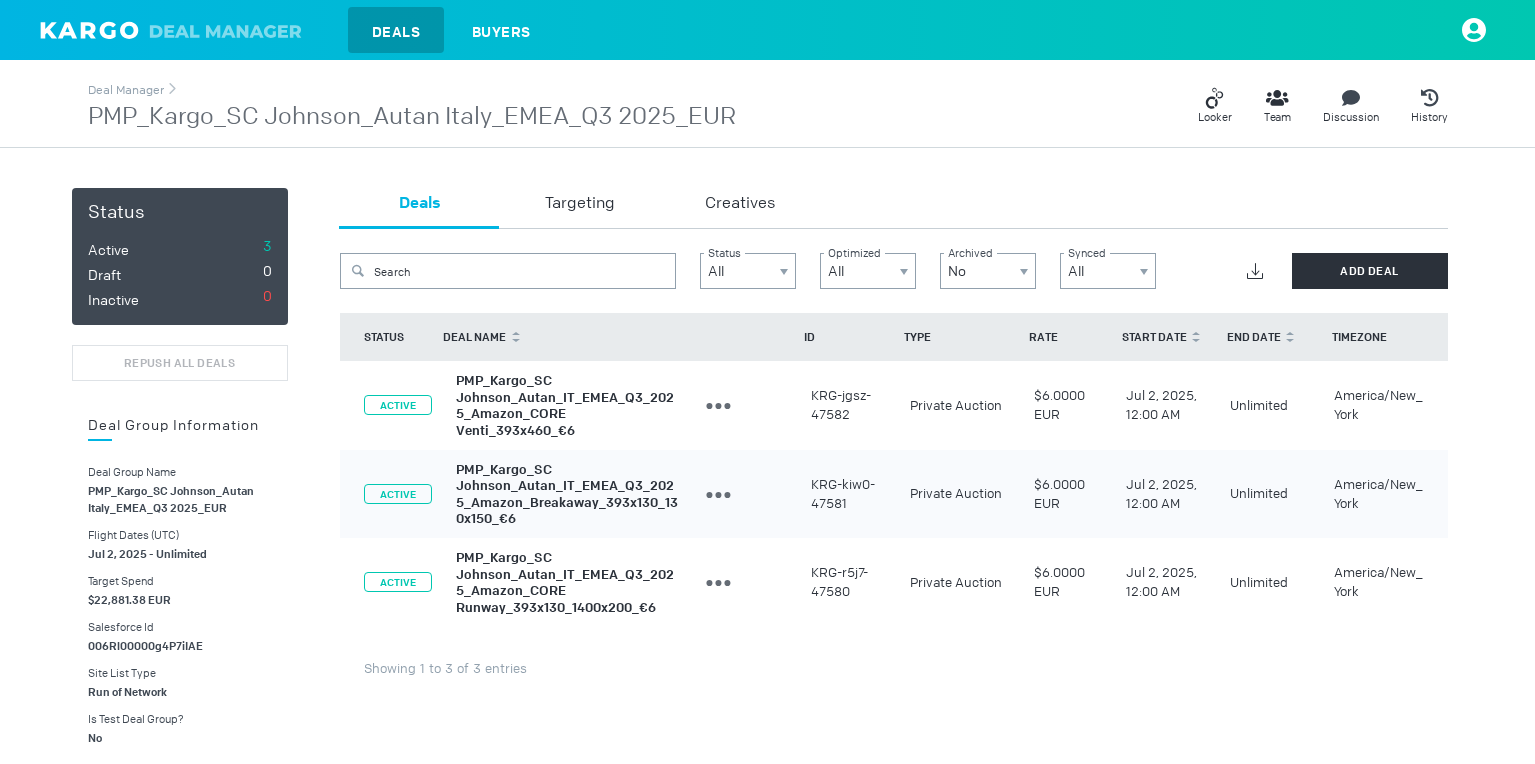 click on "PMP_Kargo_SC Johnson_Autan_IT_EMEA_Q3_2025_Amazon_Breakaway_393x130_130x150_€6" at bounding box center (568, 405) 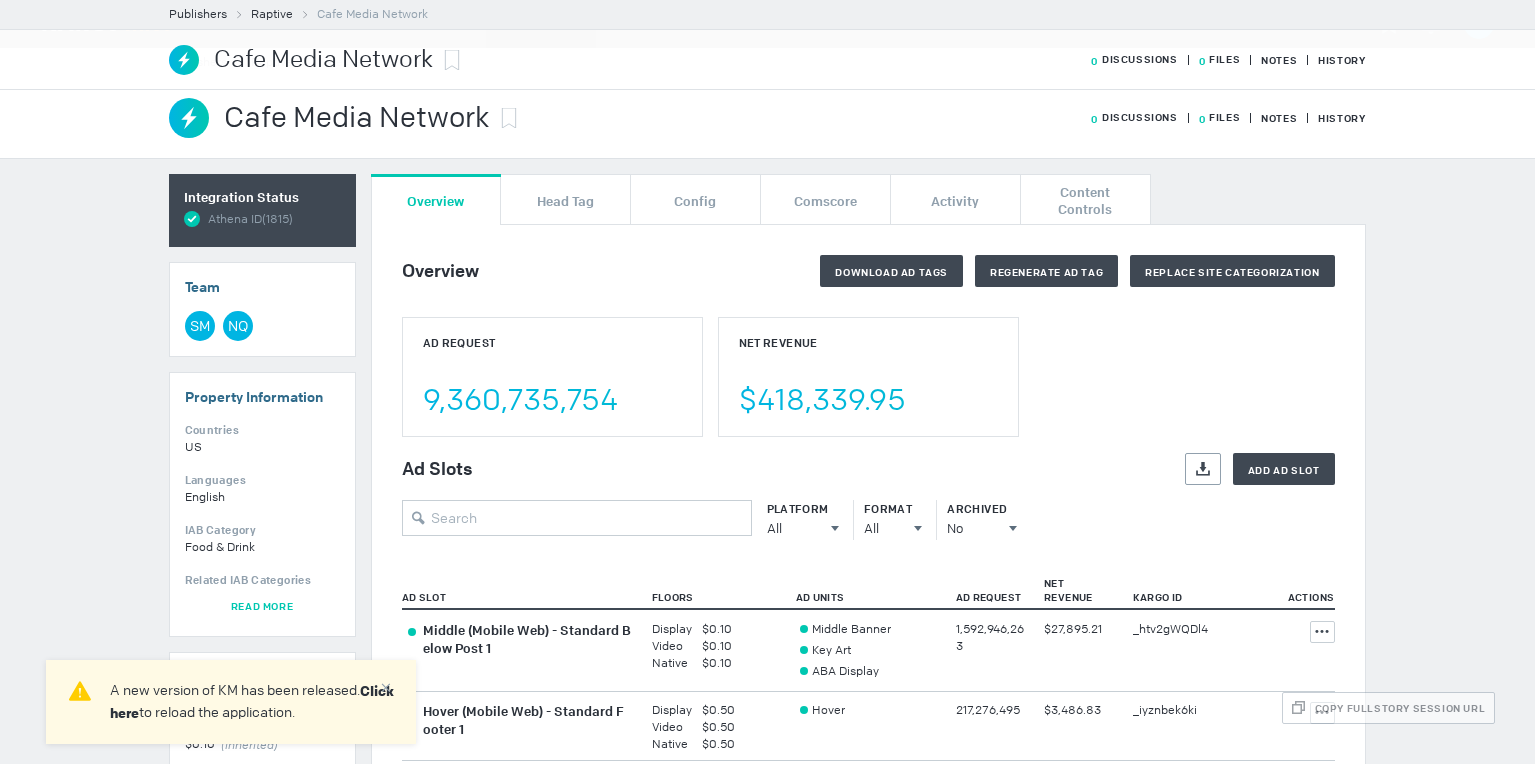 scroll, scrollTop: 0, scrollLeft: 0, axis: both 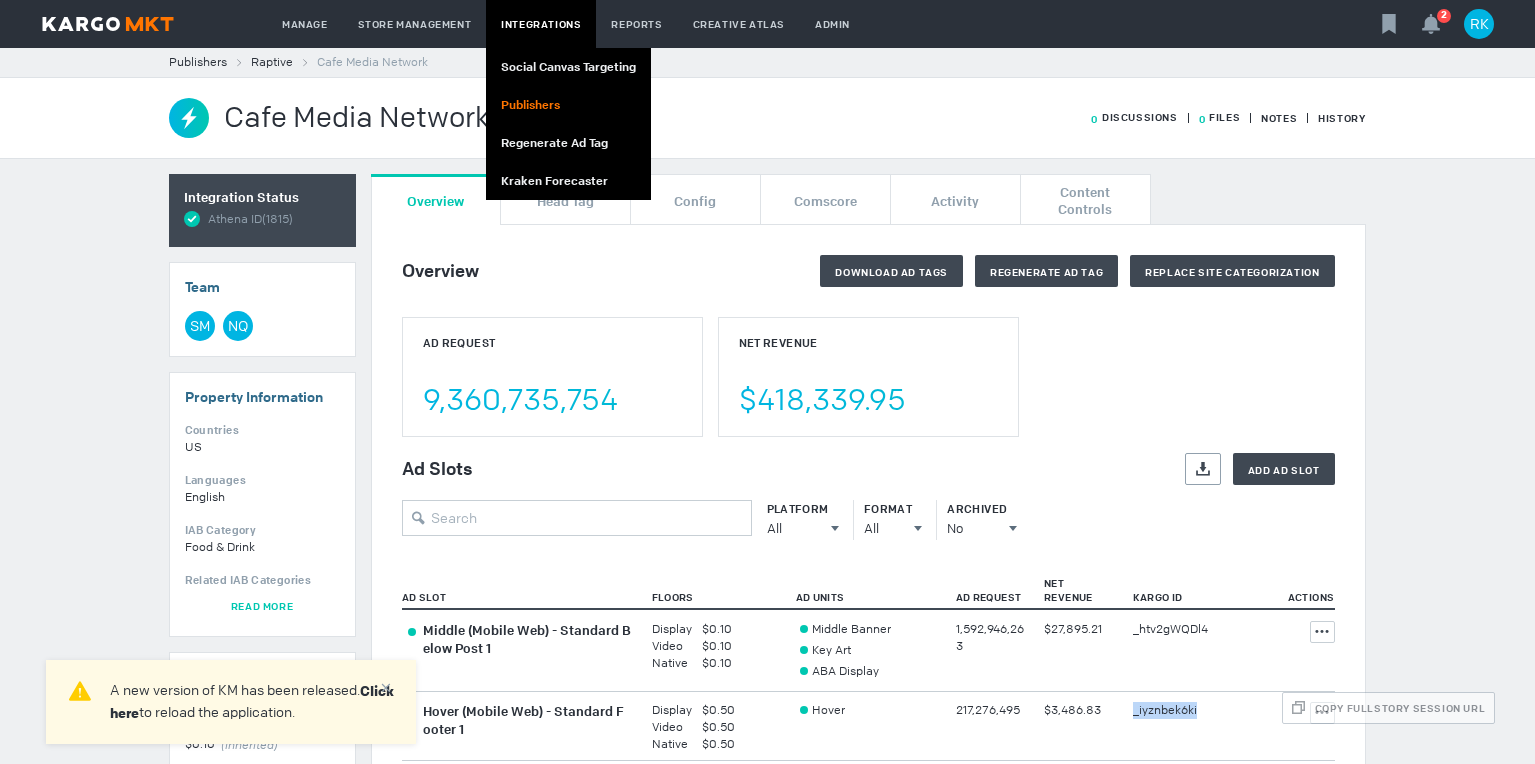 click on "Publishers" at bounding box center [568, 105] 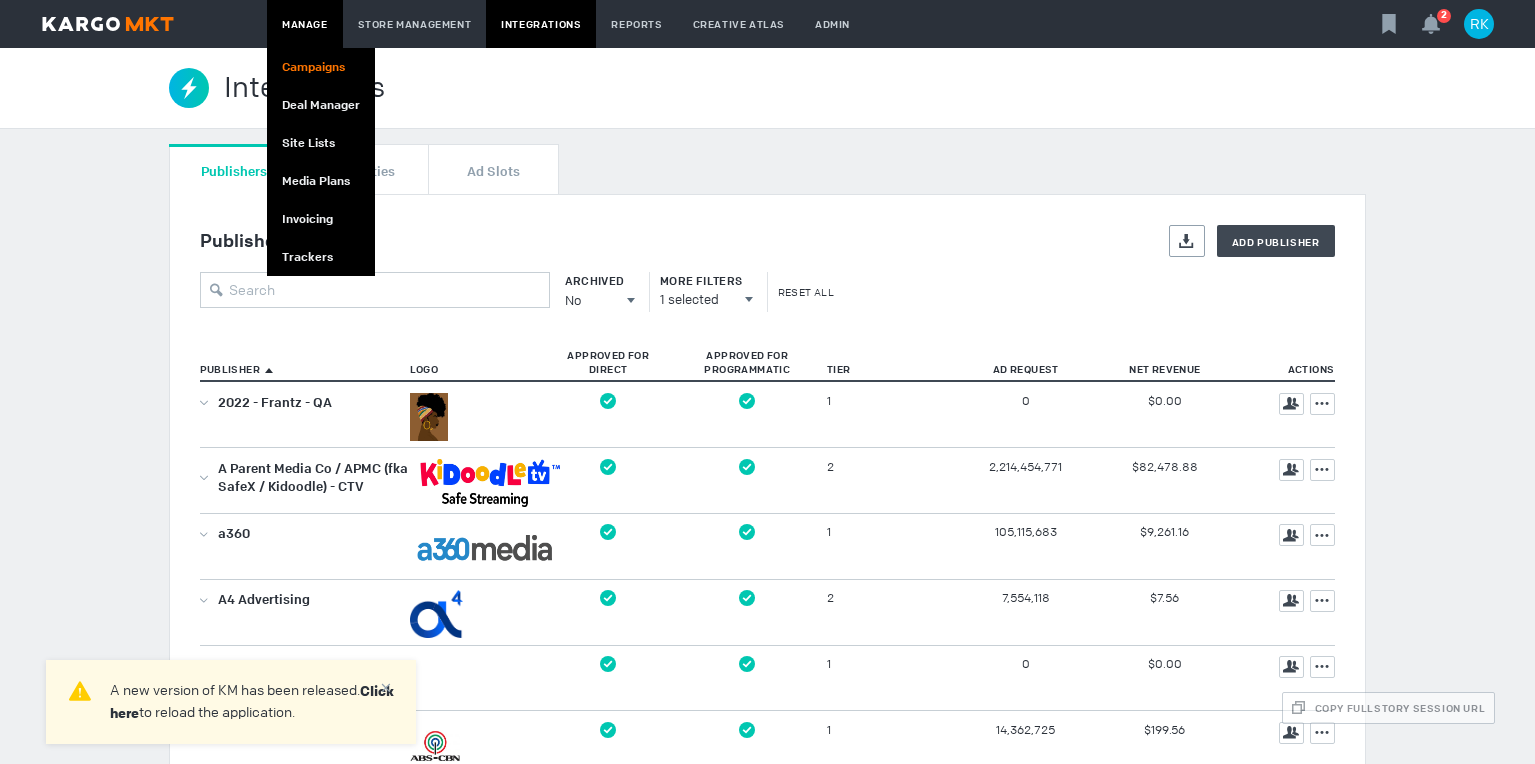 click on "Campaigns" at bounding box center (321, 67) 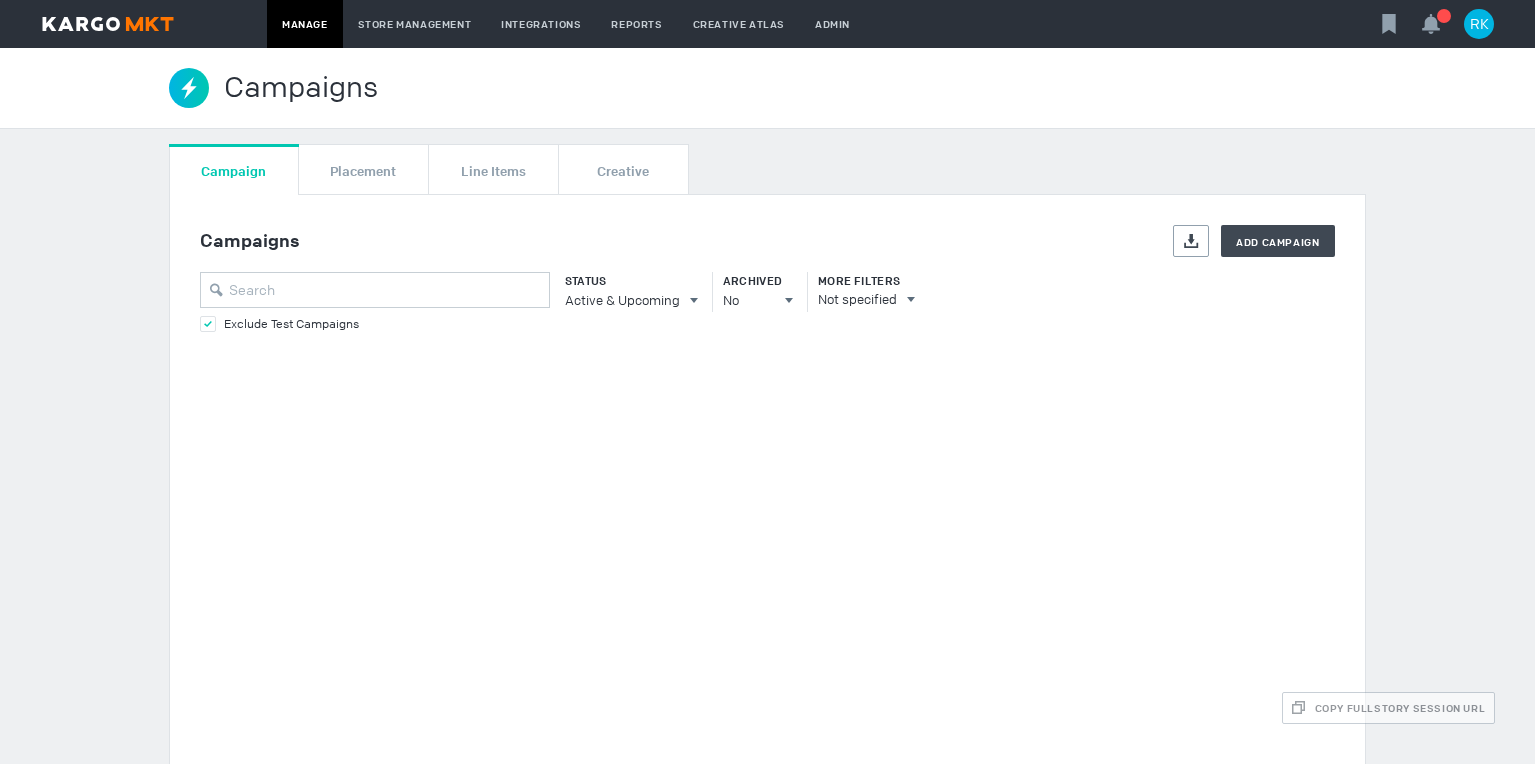 scroll, scrollTop: 0, scrollLeft: 0, axis: both 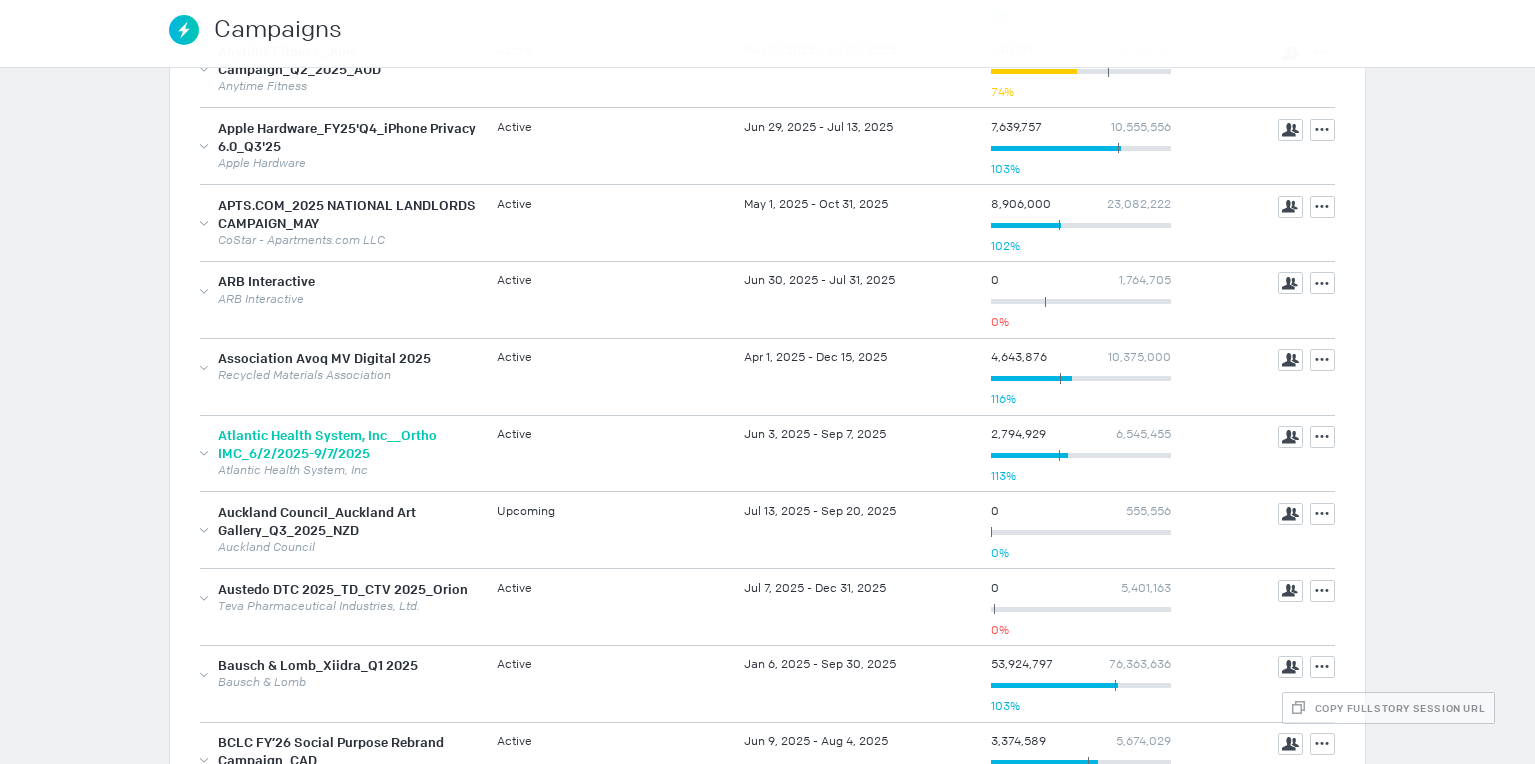 click on "Atlantic Health System, Inc__Ortho IMC_6/2/2025-9/7/2025" at bounding box center (327, 444) 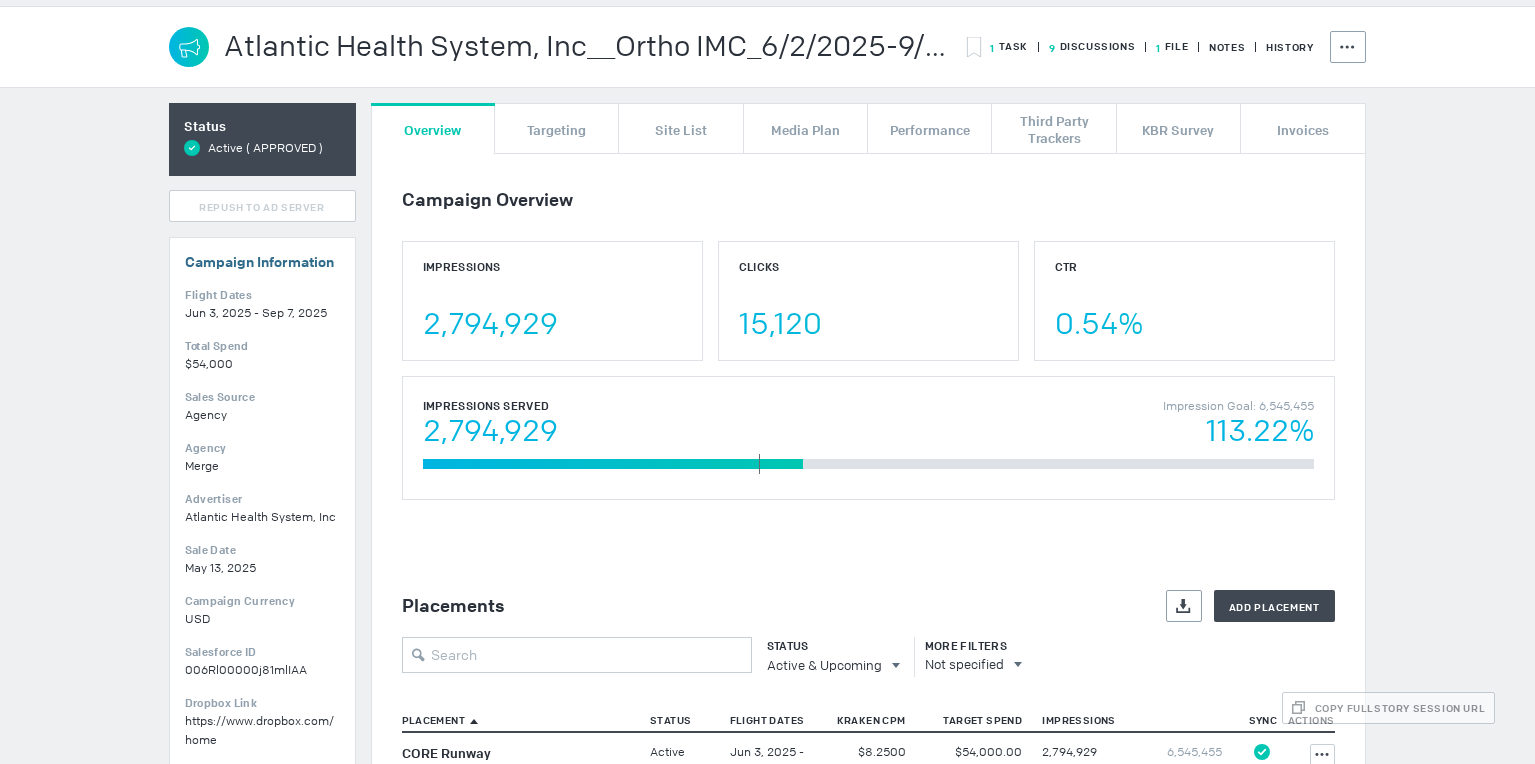 scroll, scrollTop: 0, scrollLeft: 0, axis: both 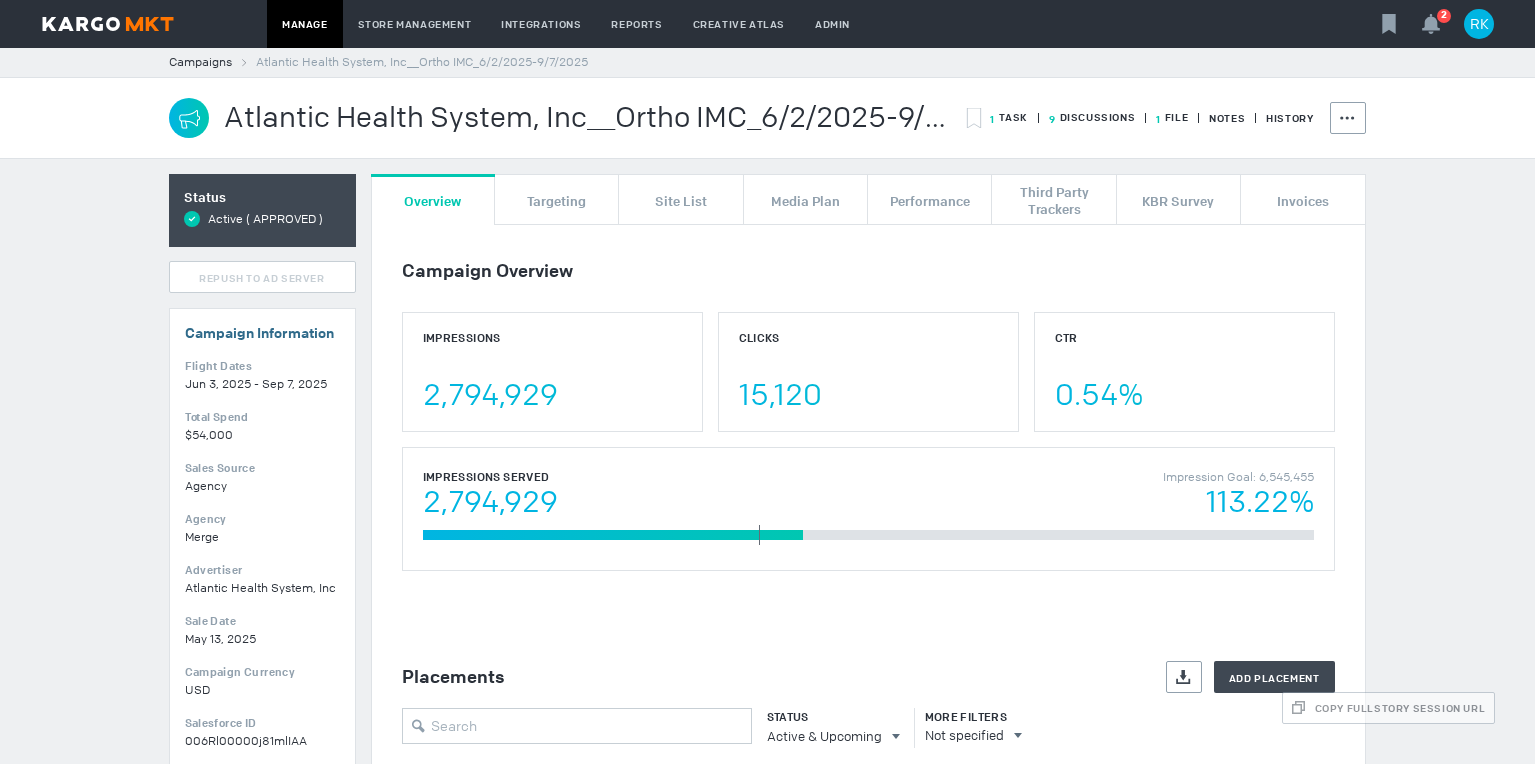 click on "Impressions 2,794,929" at bounding box center [552, 372] 